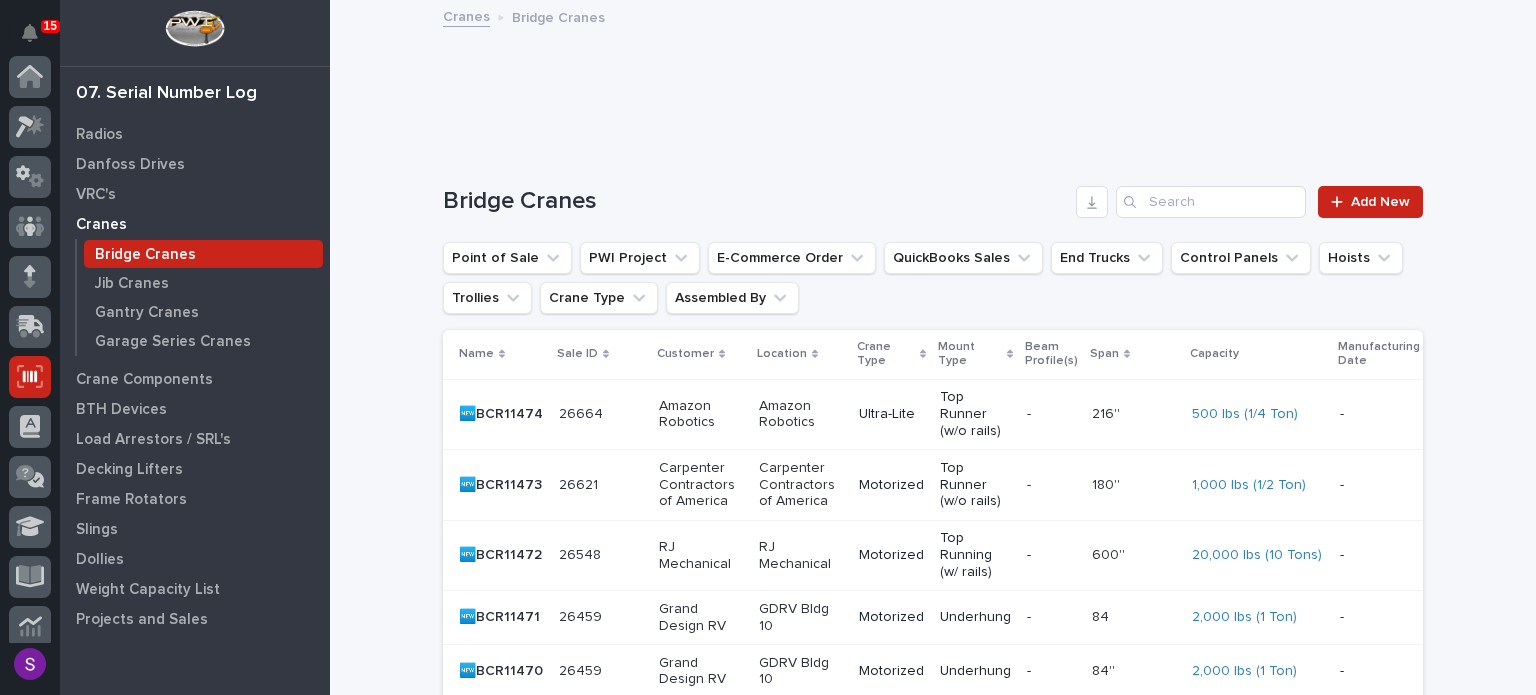 scroll, scrollTop: 0, scrollLeft: 0, axis: both 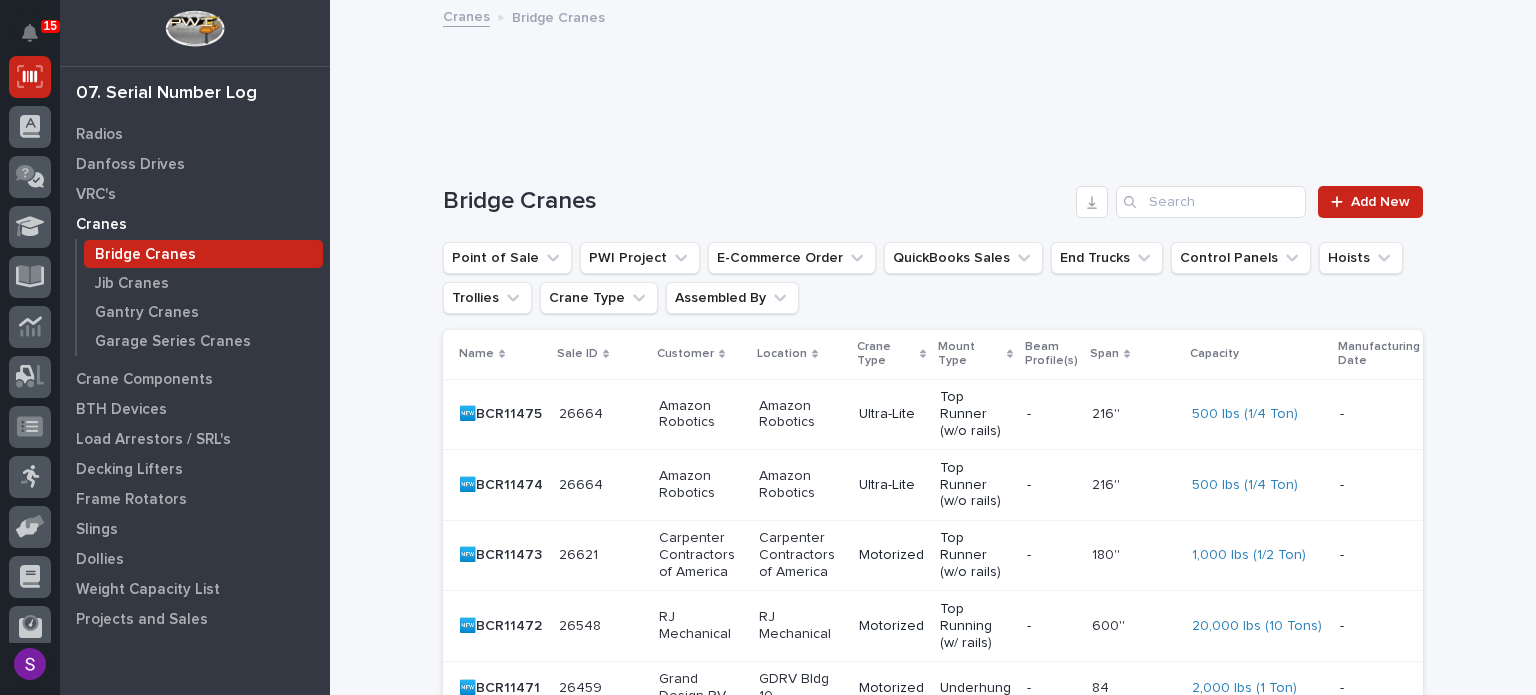 drag, startPoint x: 1062, startPoint y: 112, endPoint x: 1096, endPoint y: 109, distance: 34.132095 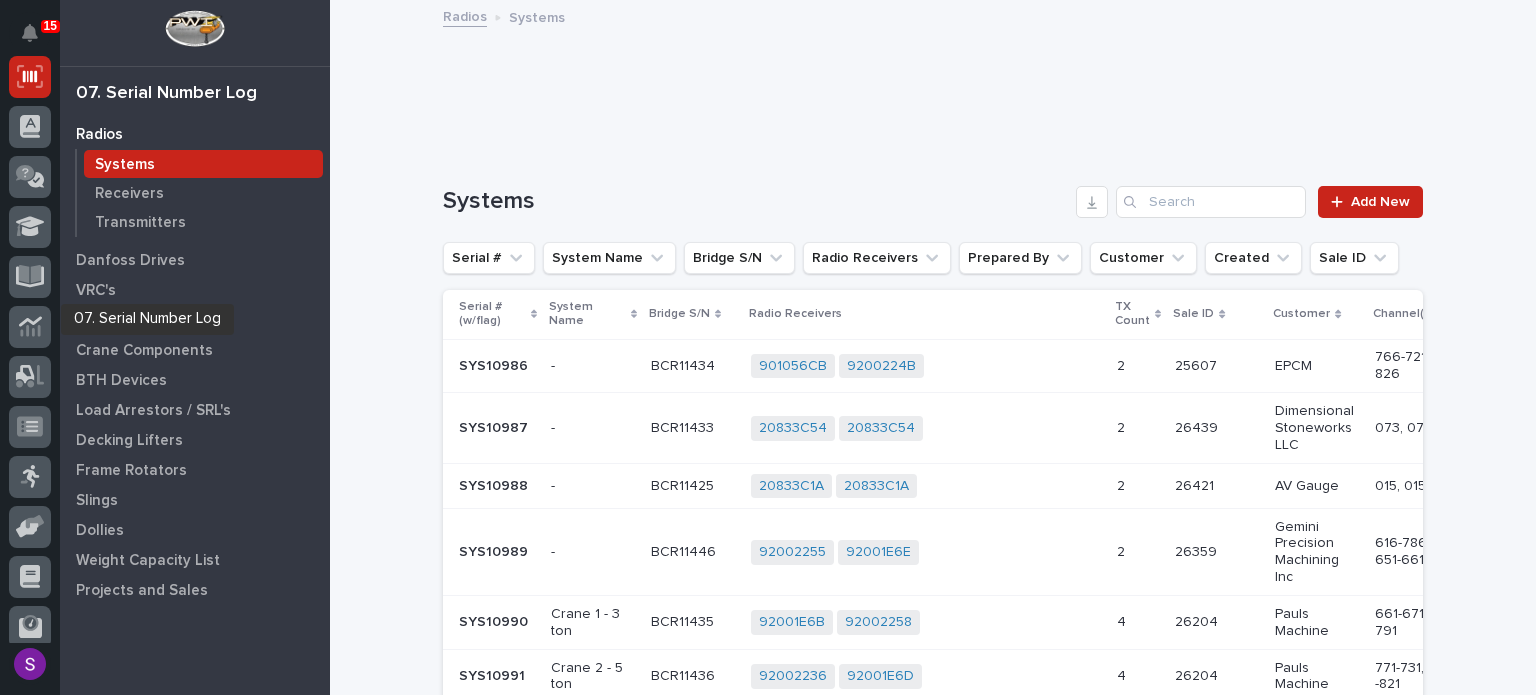 scroll, scrollTop: 0, scrollLeft: 0, axis: both 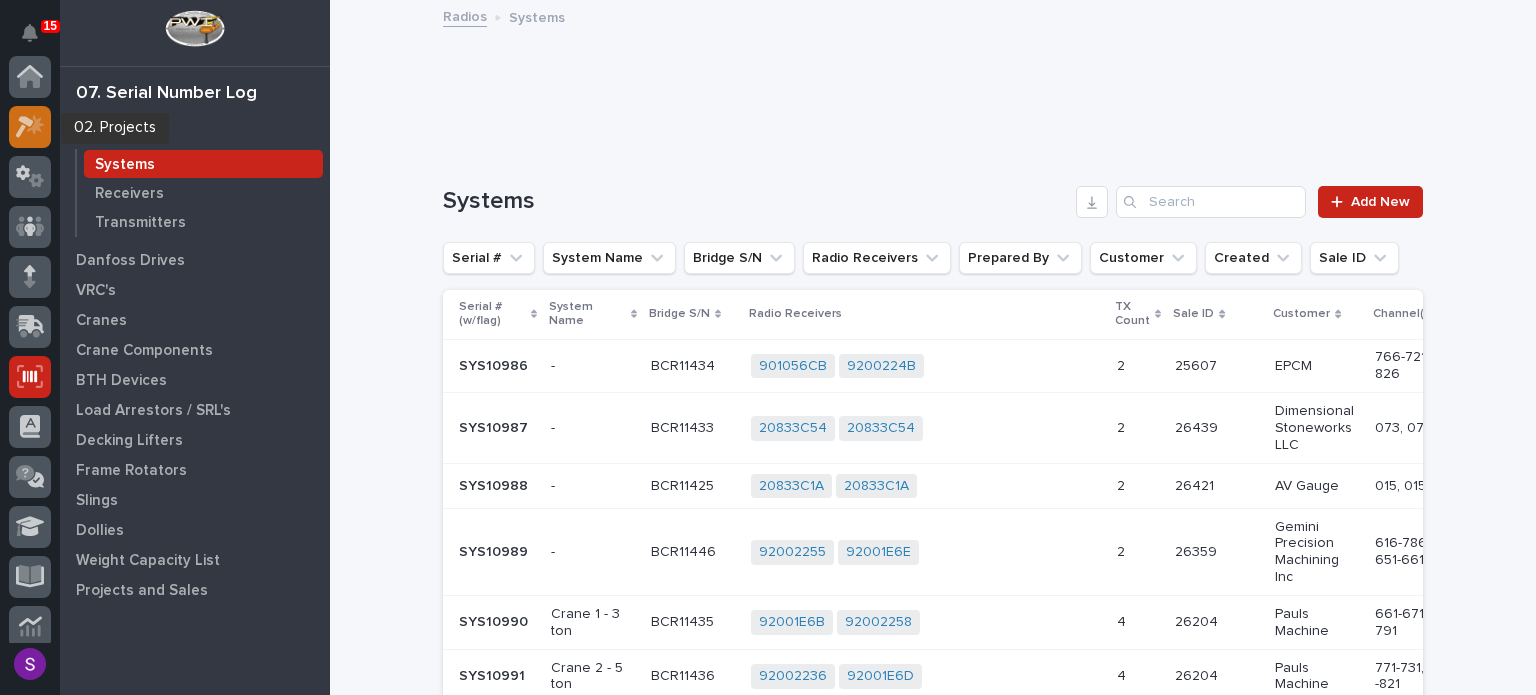 click 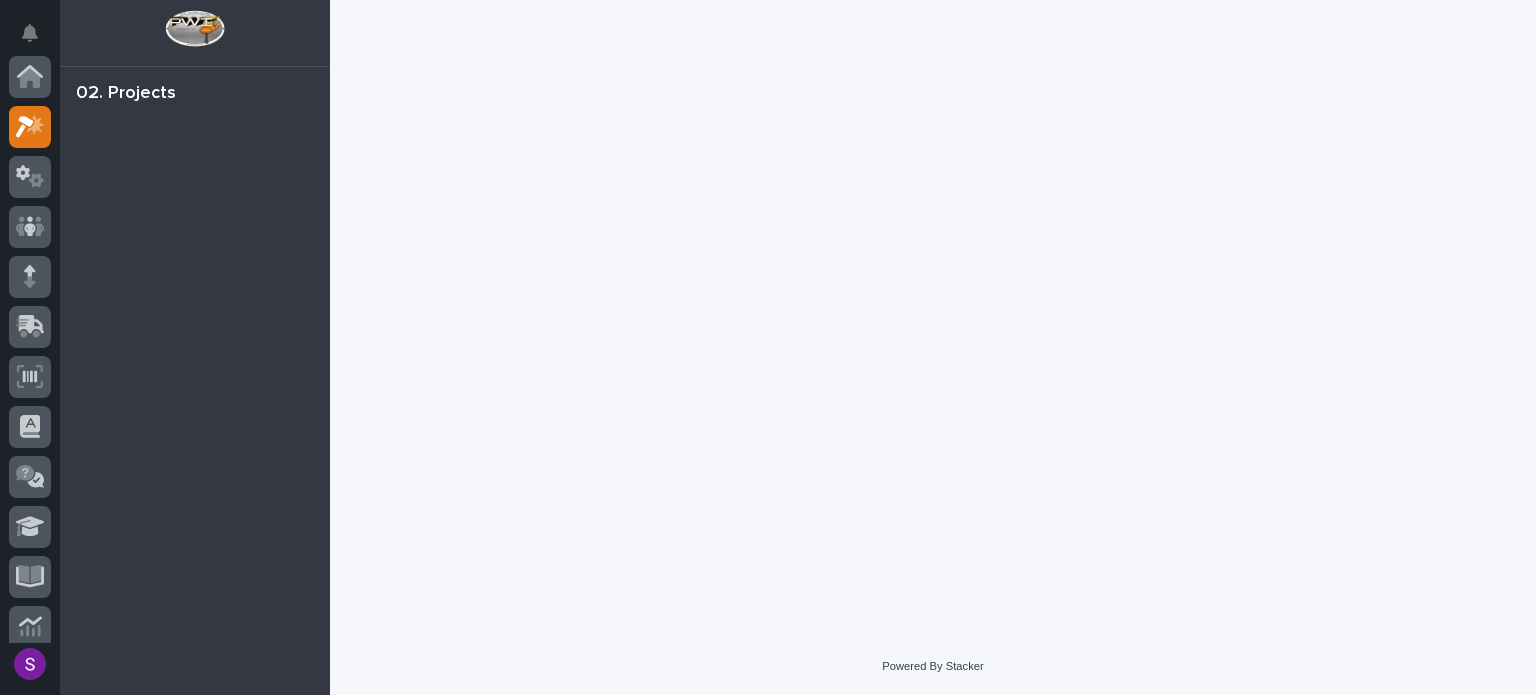 scroll, scrollTop: 50, scrollLeft: 0, axis: vertical 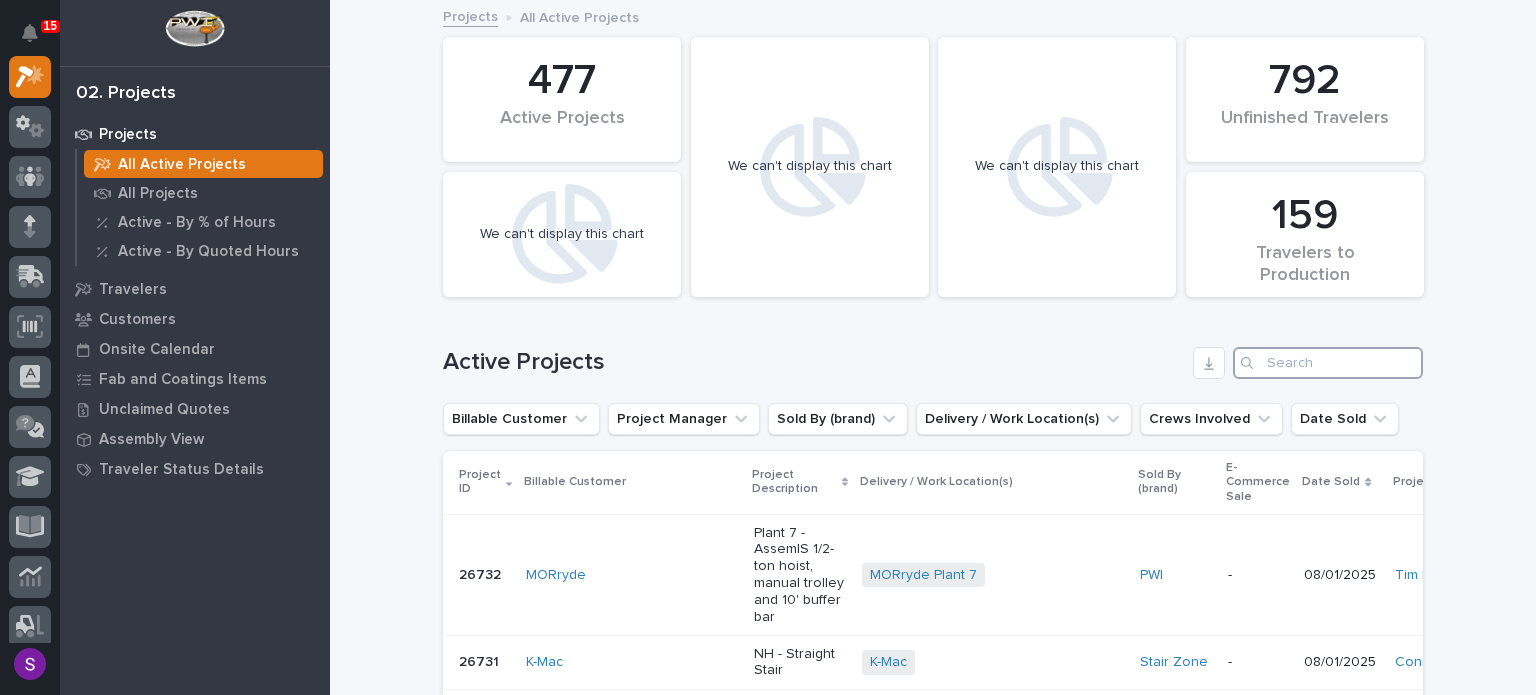 click at bounding box center (1328, 363) 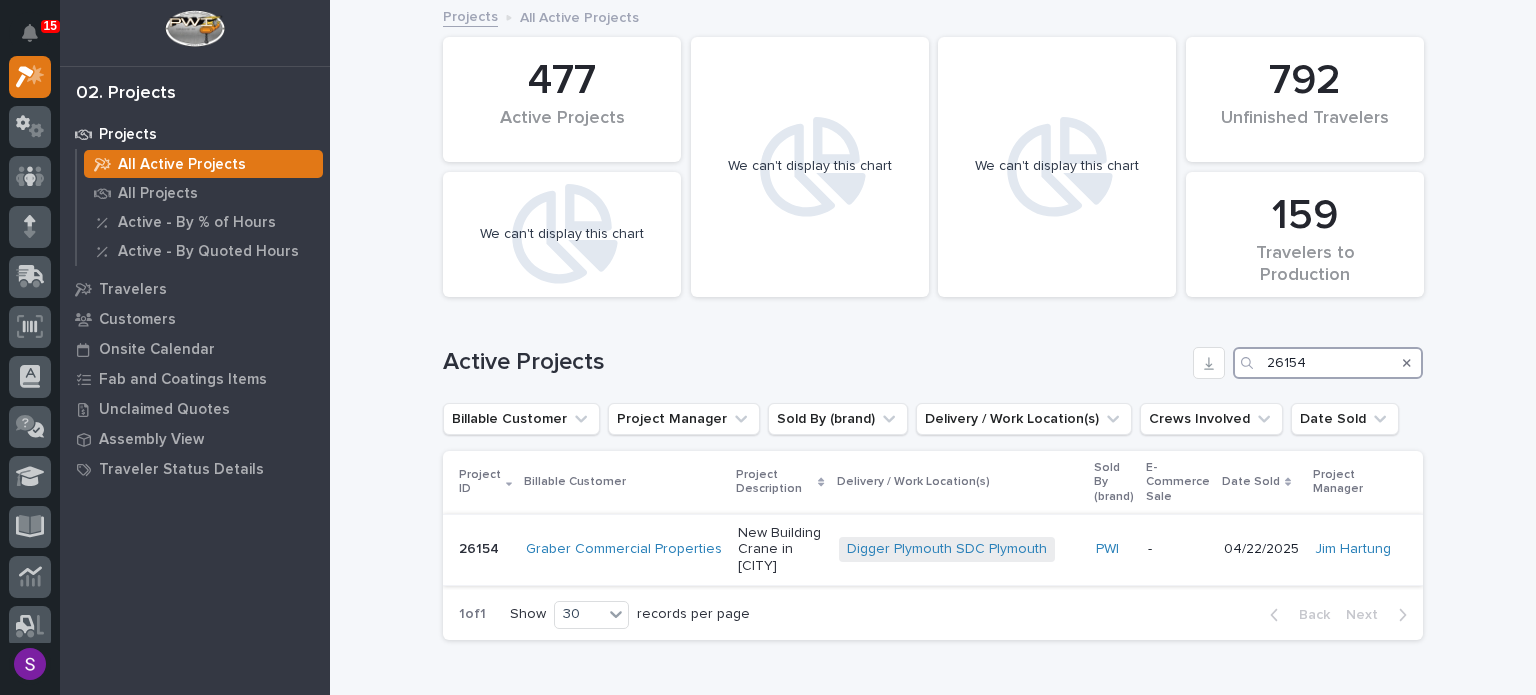 type on "26154" 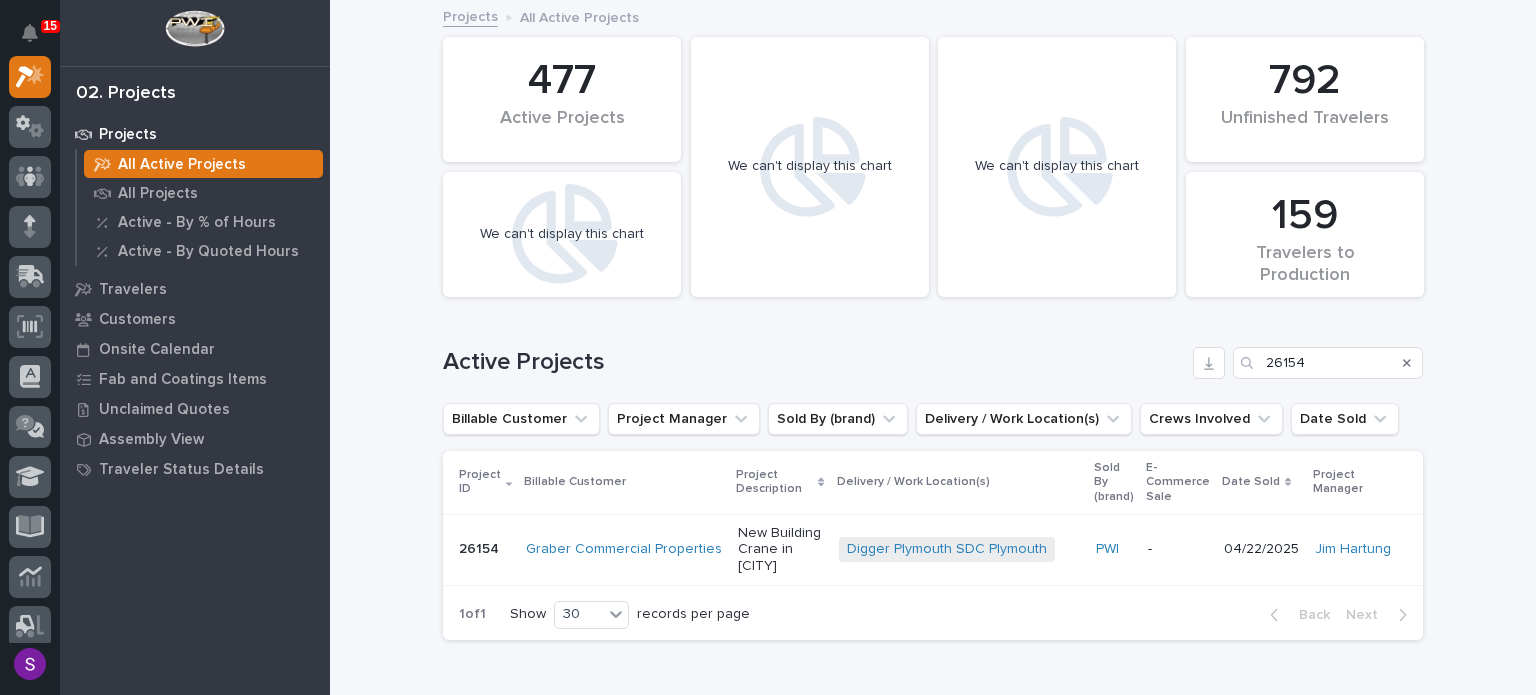 click on "Graber Commercial Properties" at bounding box center (624, 549) 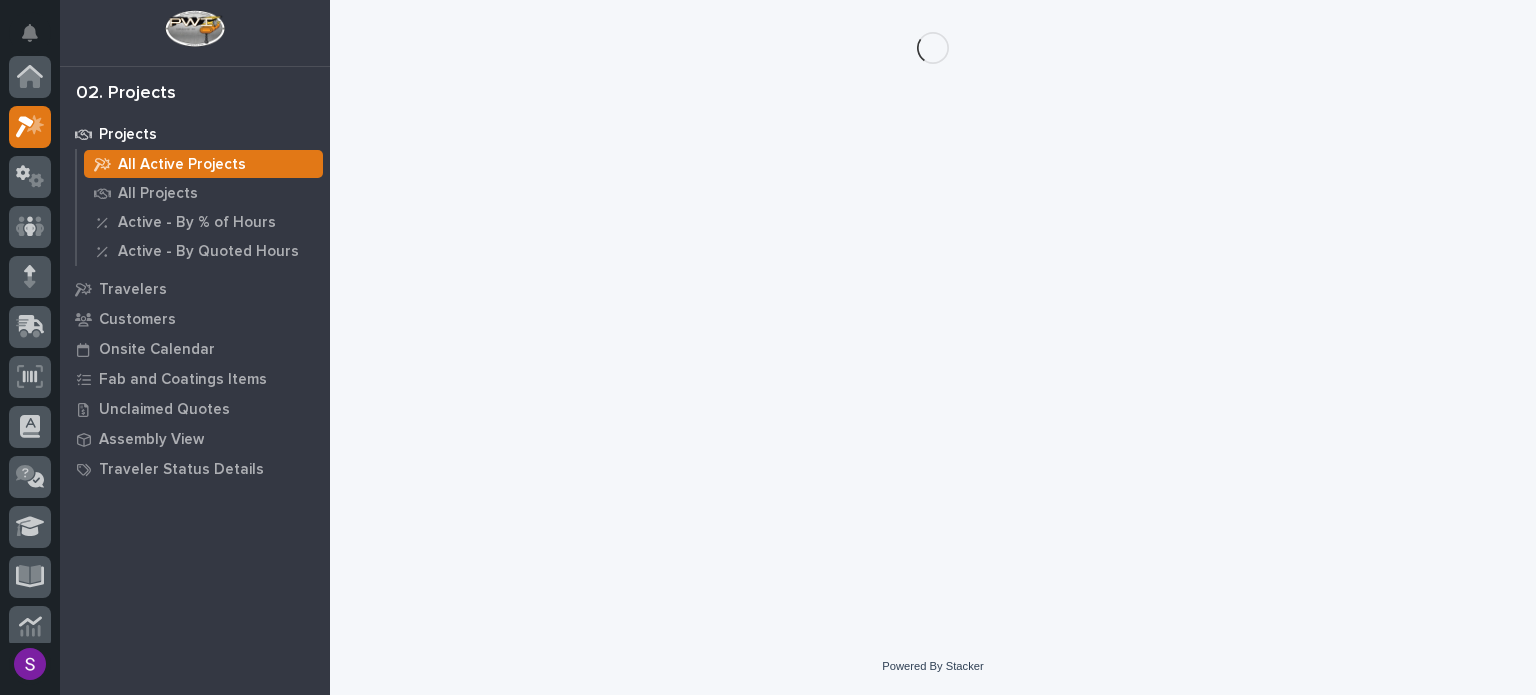 scroll, scrollTop: 50, scrollLeft: 0, axis: vertical 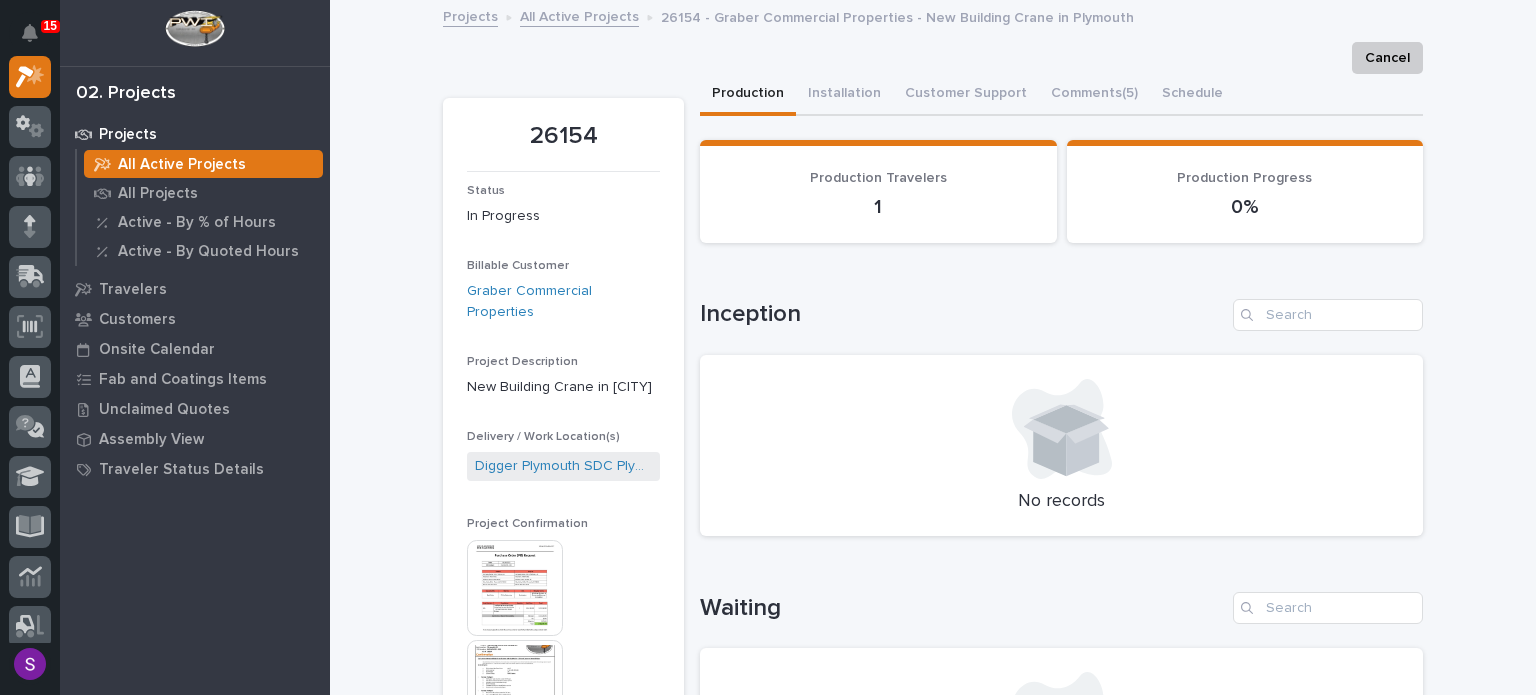 click at bounding box center (515, 588) 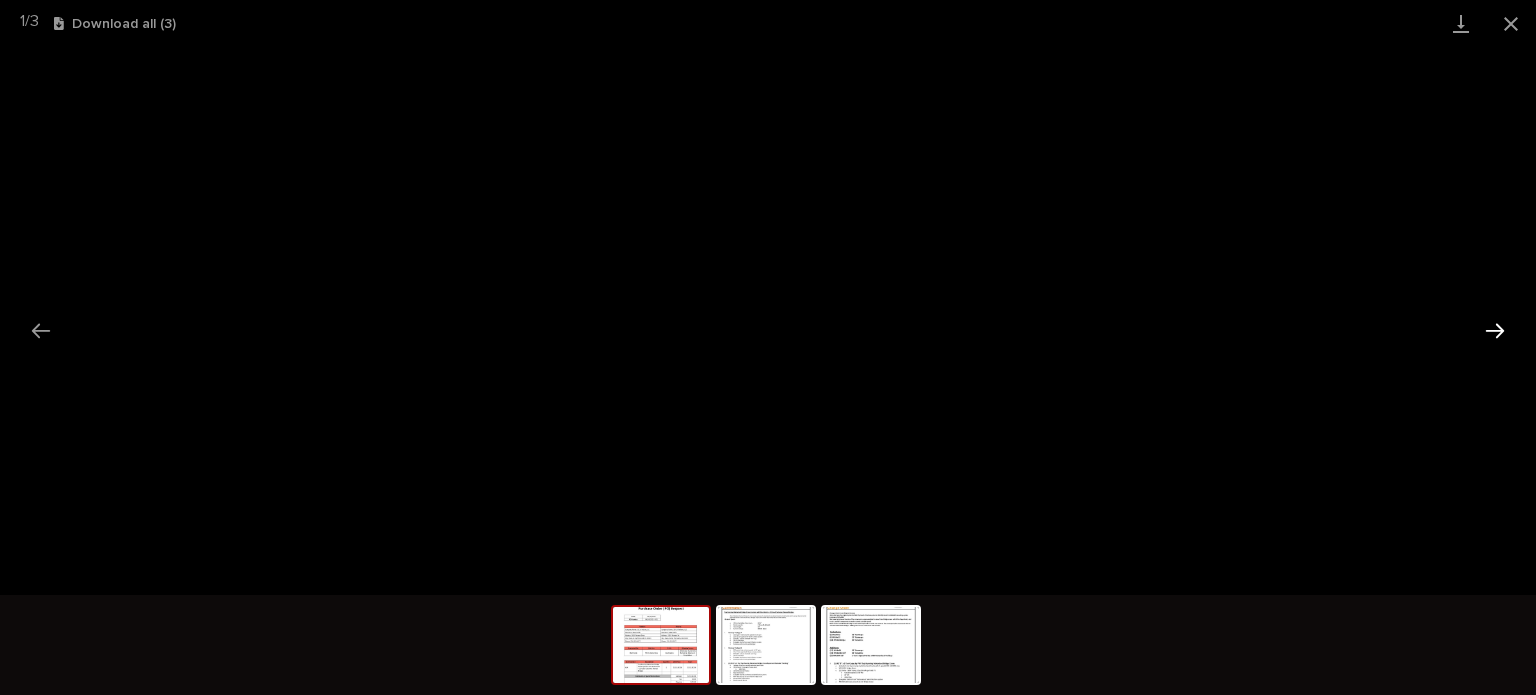 click at bounding box center (1495, 330) 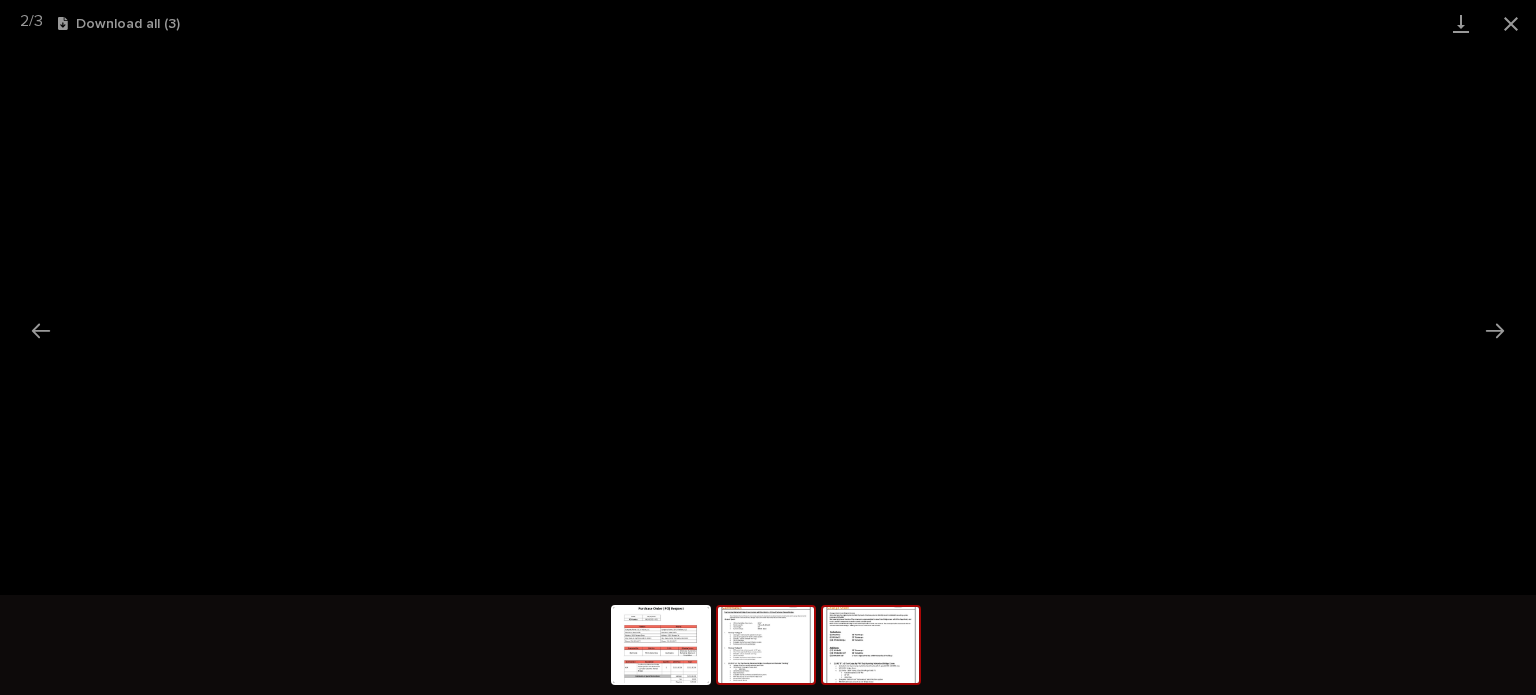 click at bounding box center [871, 645] 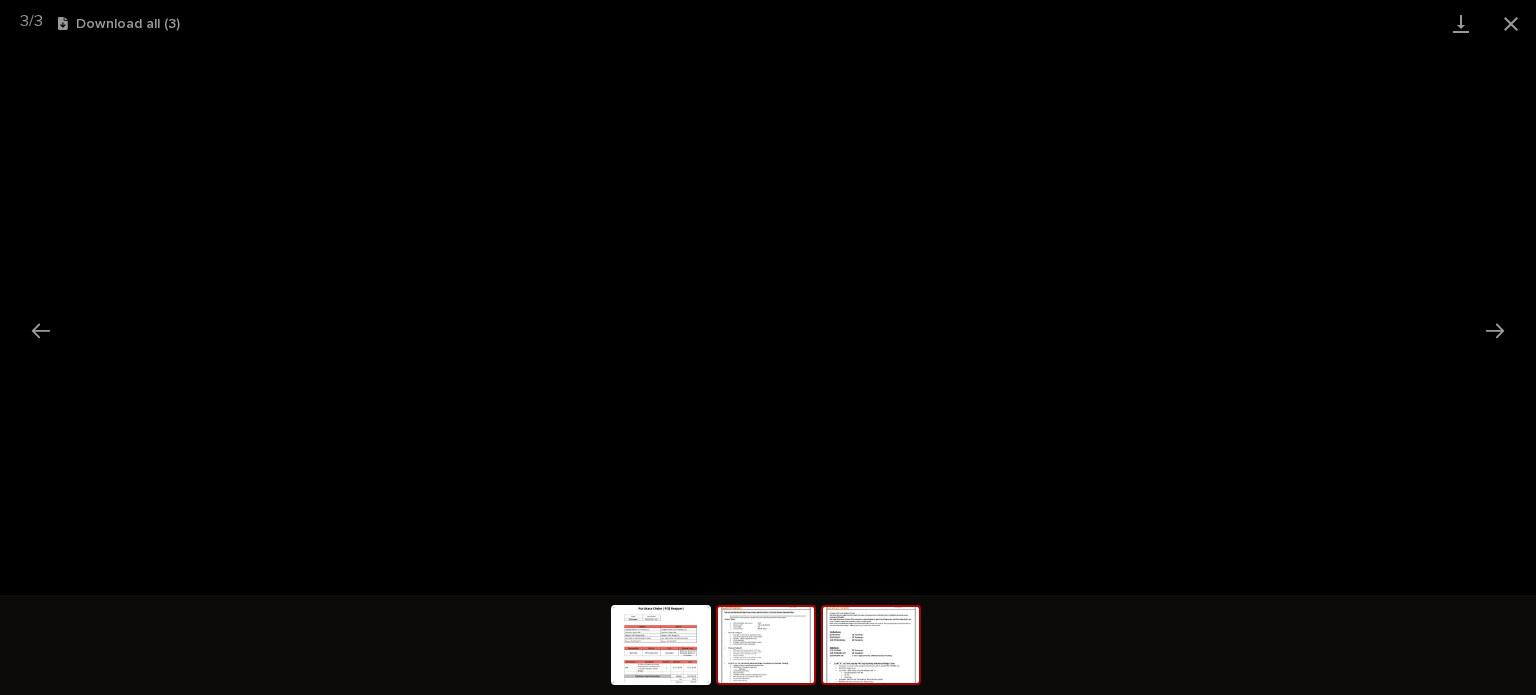 click at bounding box center (766, 645) 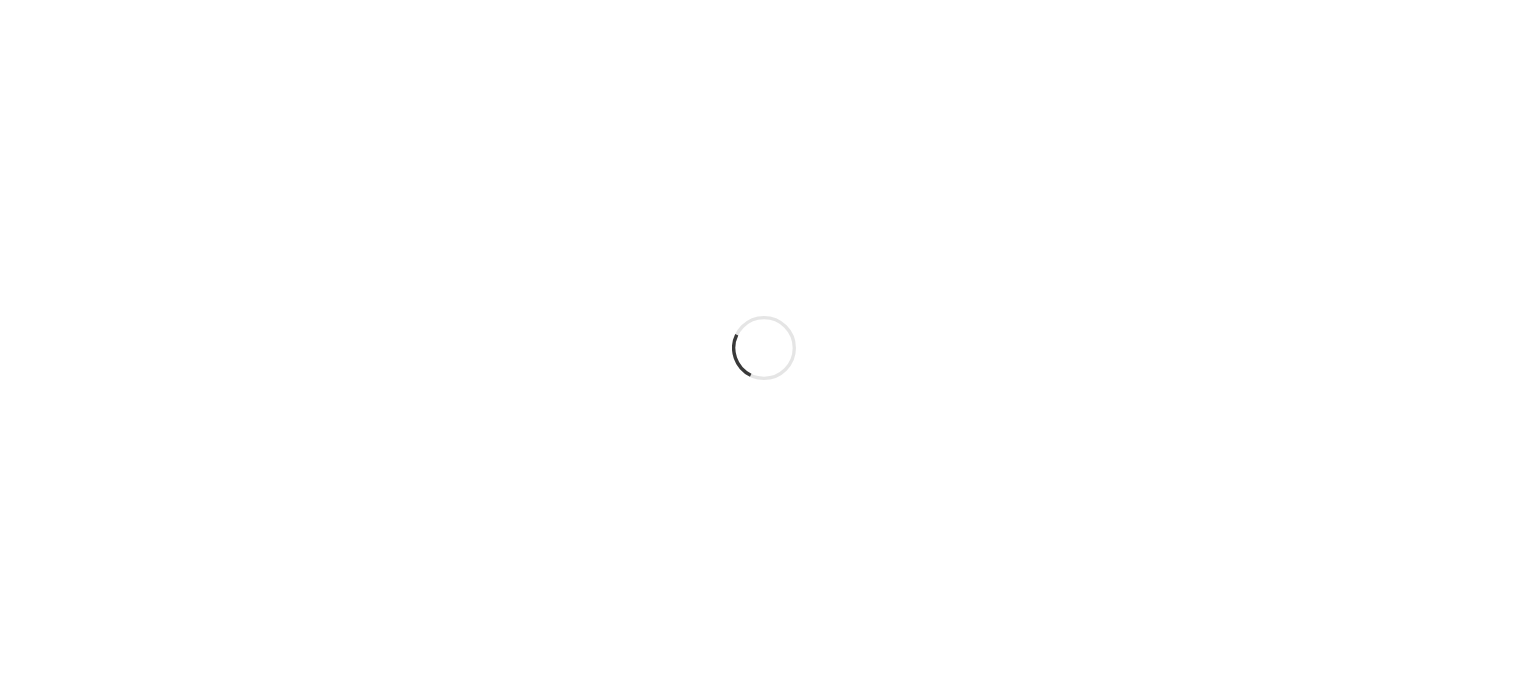 scroll, scrollTop: 0, scrollLeft: 0, axis: both 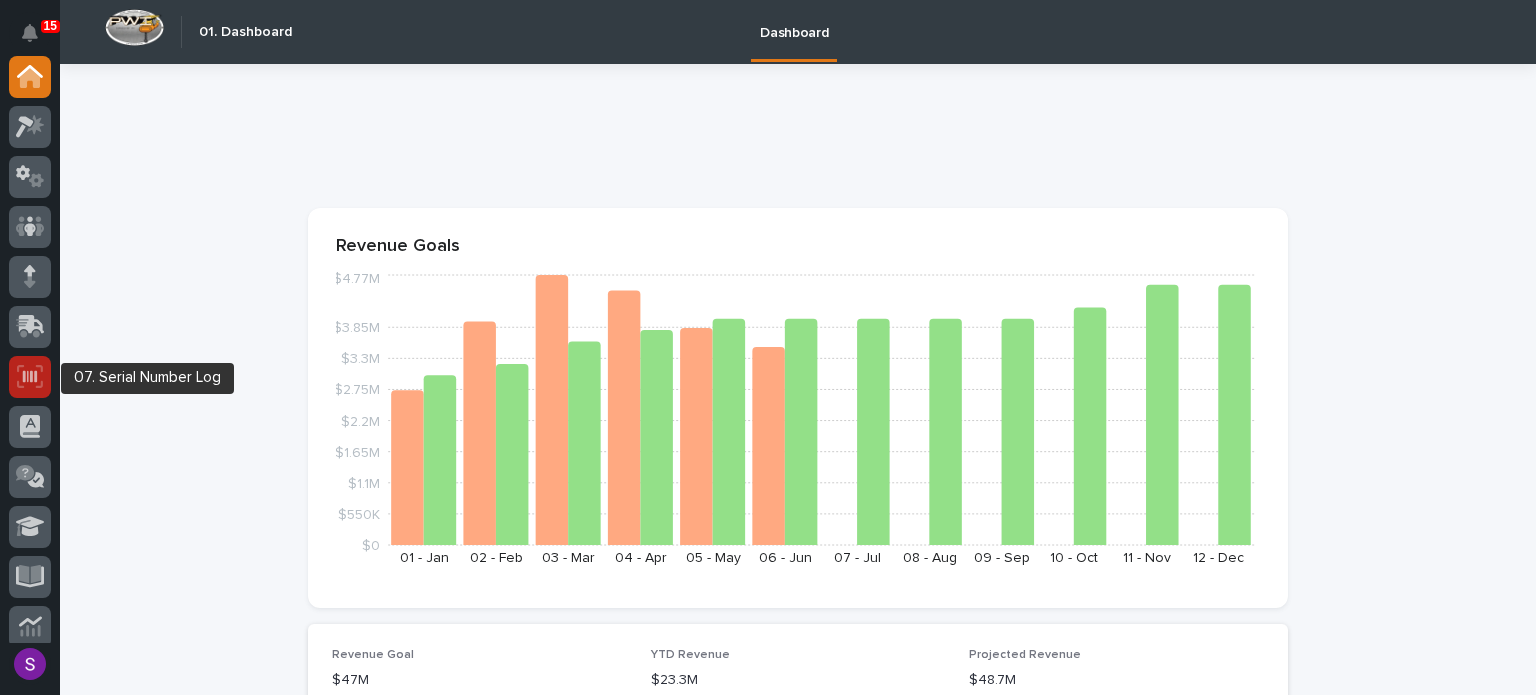 click at bounding box center (30, 377) 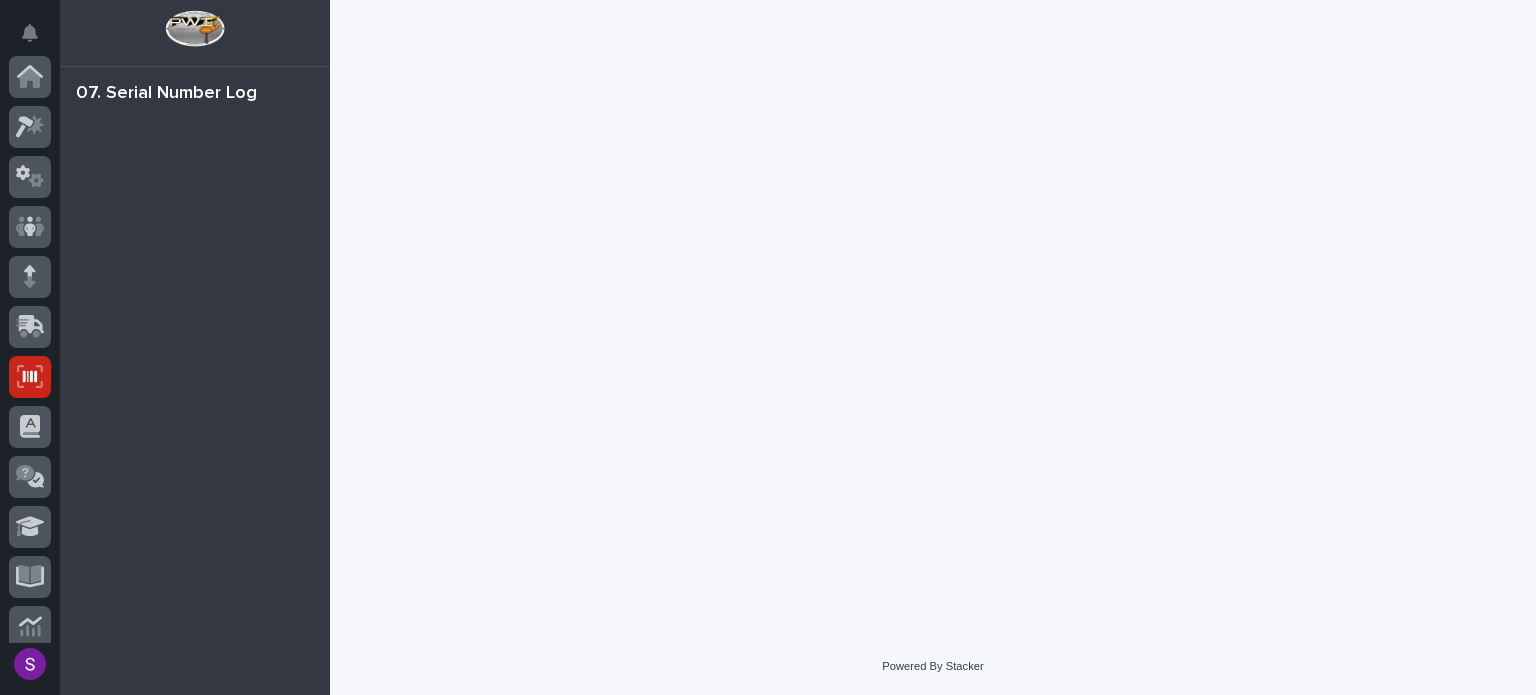 scroll, scrollTop: 300, scrollLeft: 0, axis: vertical 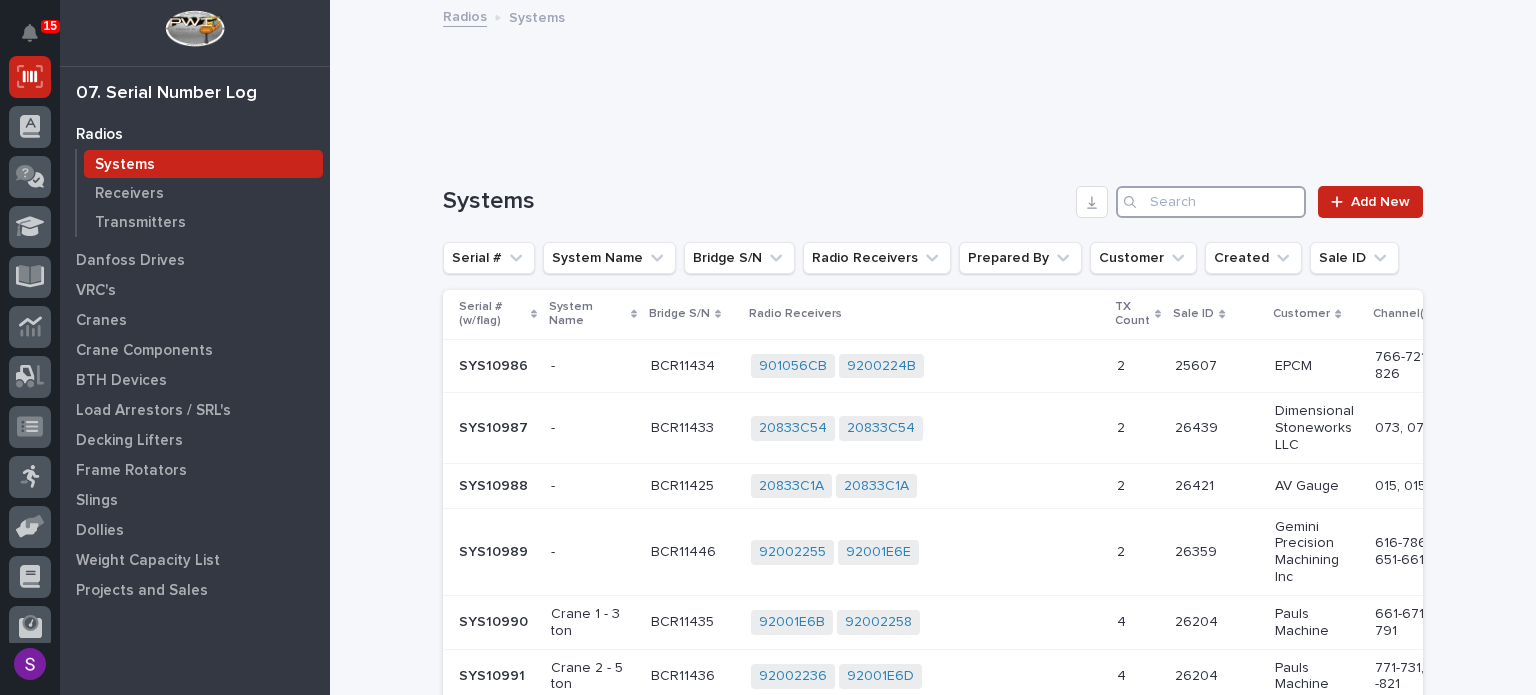 click at bounding box center (1211, 202) 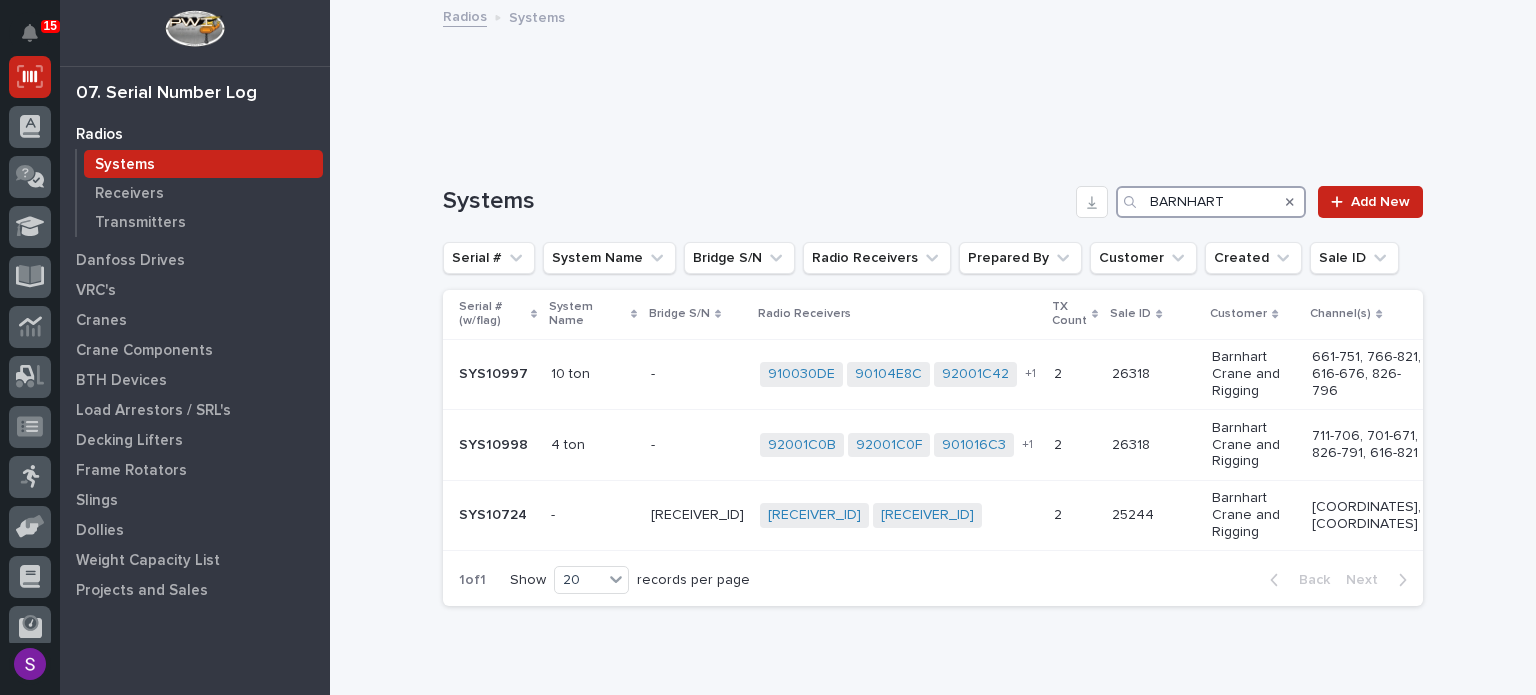 type on "BARNHART" 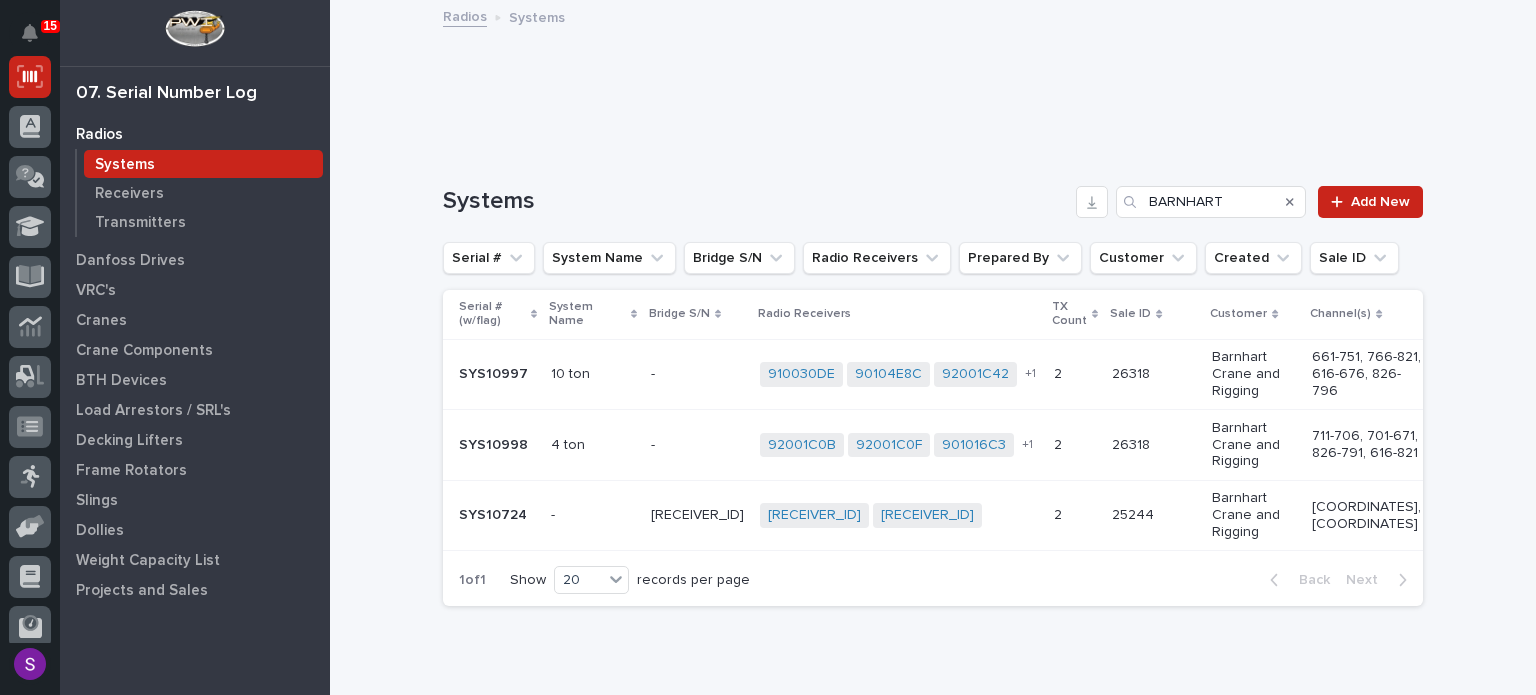 click on "- -" at bounding box center [697, 374] 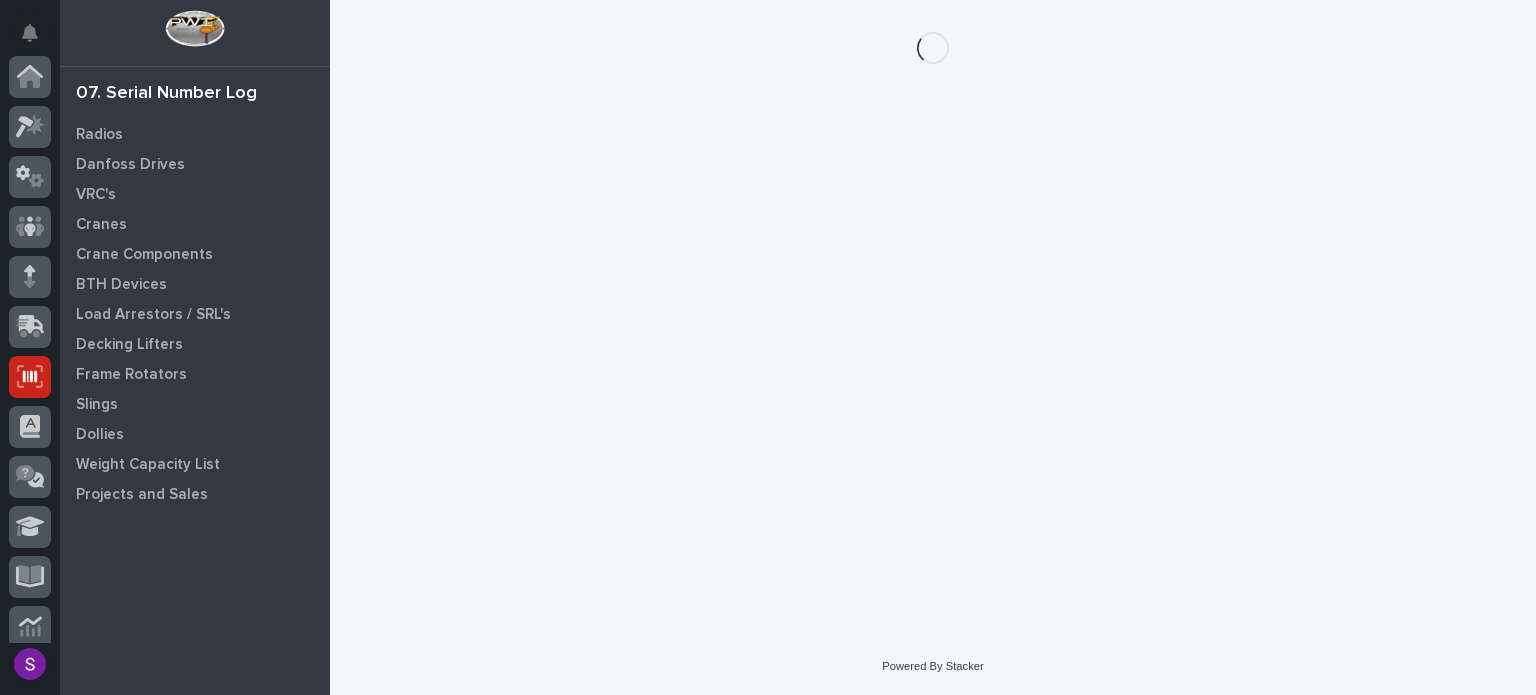 scroll, scrollTop: 300, scrollLeft: 0, axis: vertical 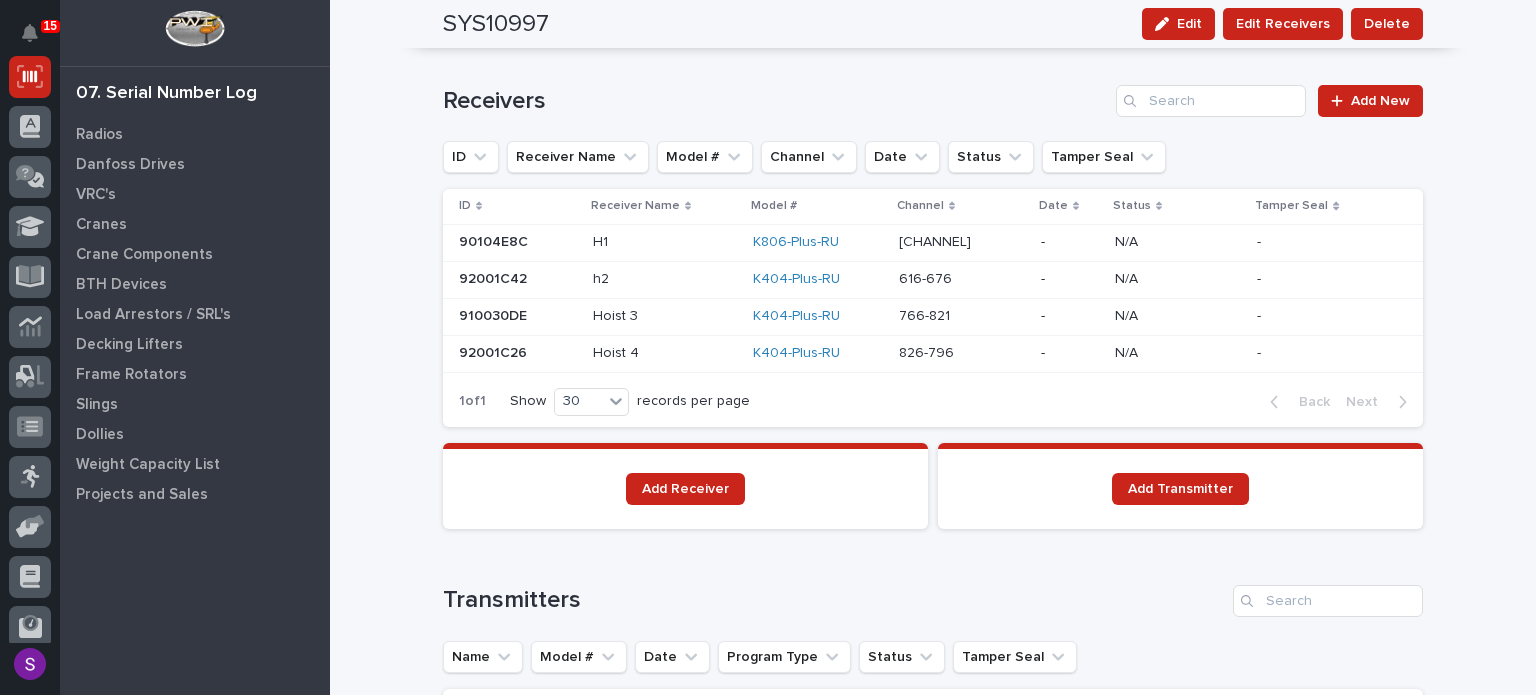 click on "90104E8C" at bounding box center (495, 240) 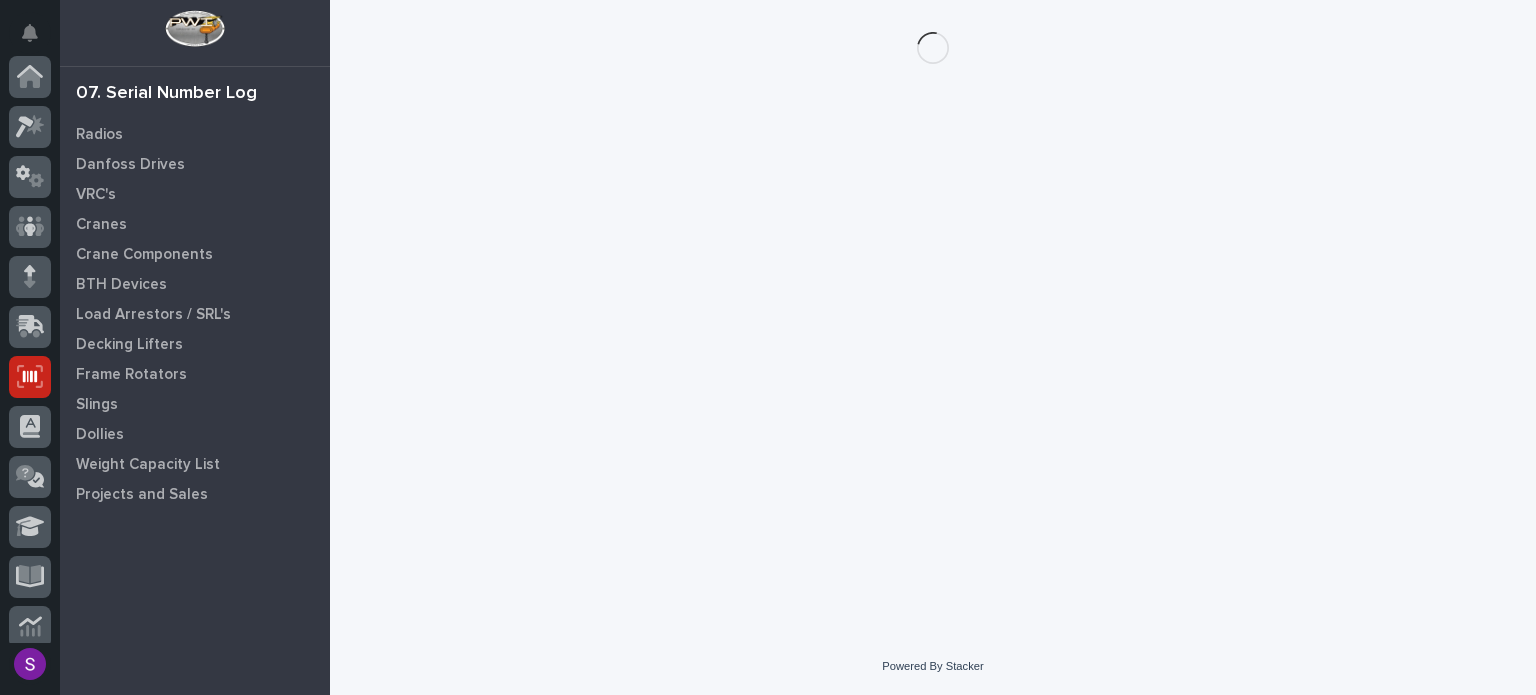 scroll, scrollTop: 300, scrollLeft: 0, axis: vertical 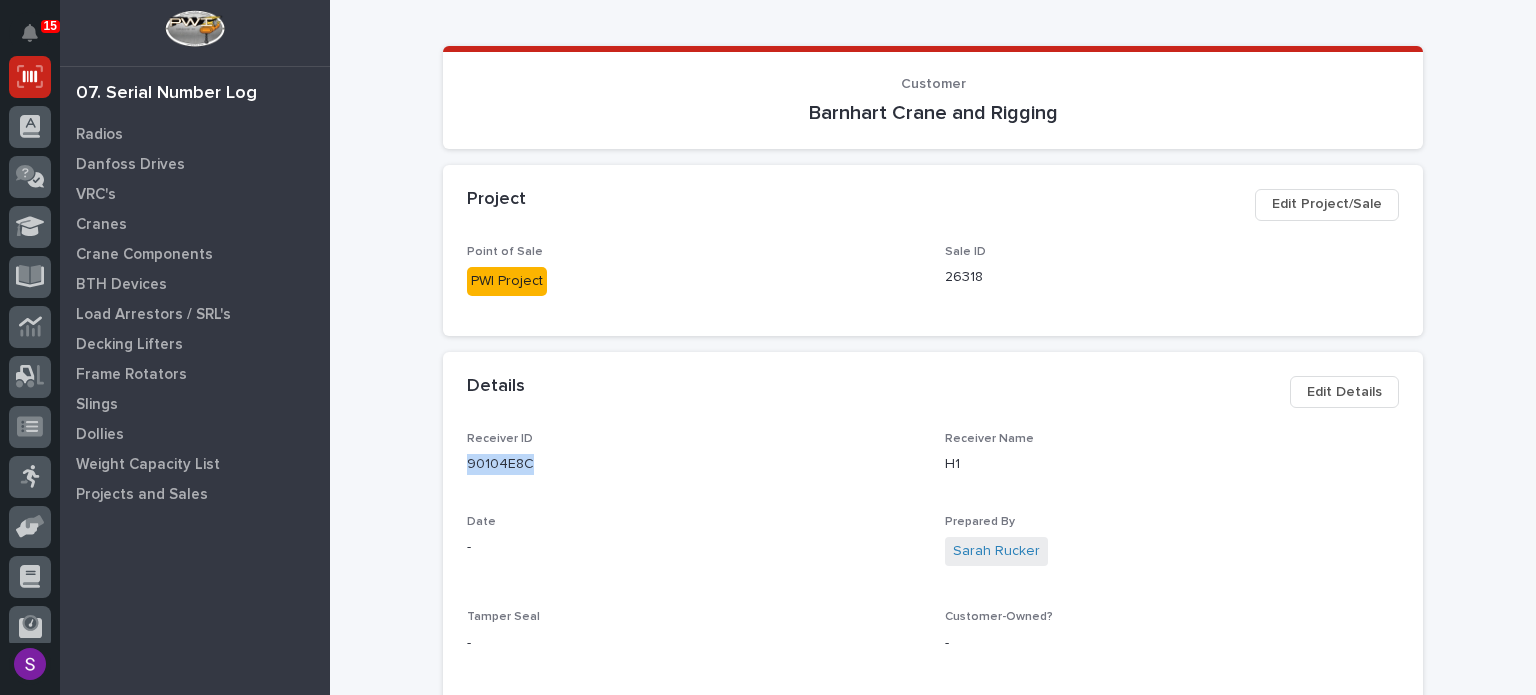 drag, startPoint x: 532, startPoint y: 464, endPoint x: 415, endPoint y: 458, distance: 117.15375 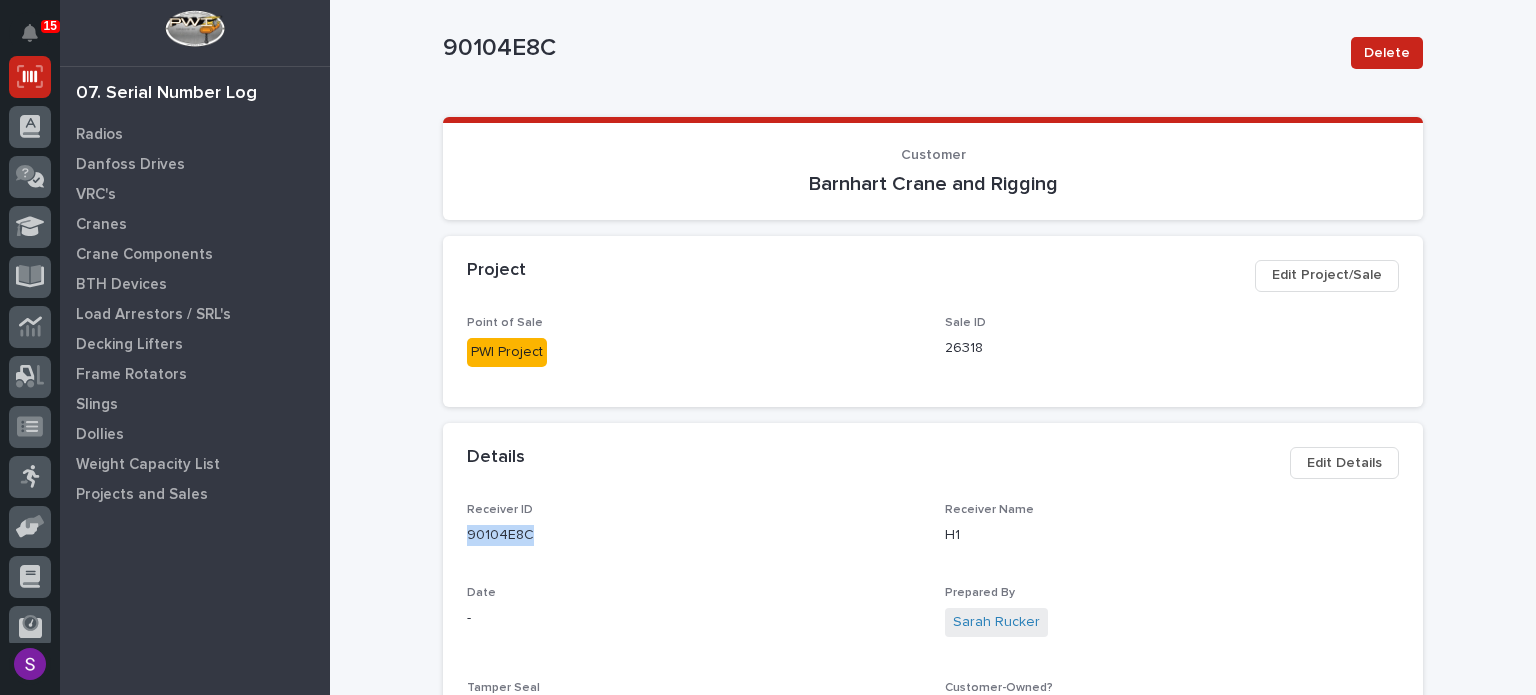 scroll, scrollTop: 0, scrollLeft: 0, axis: both 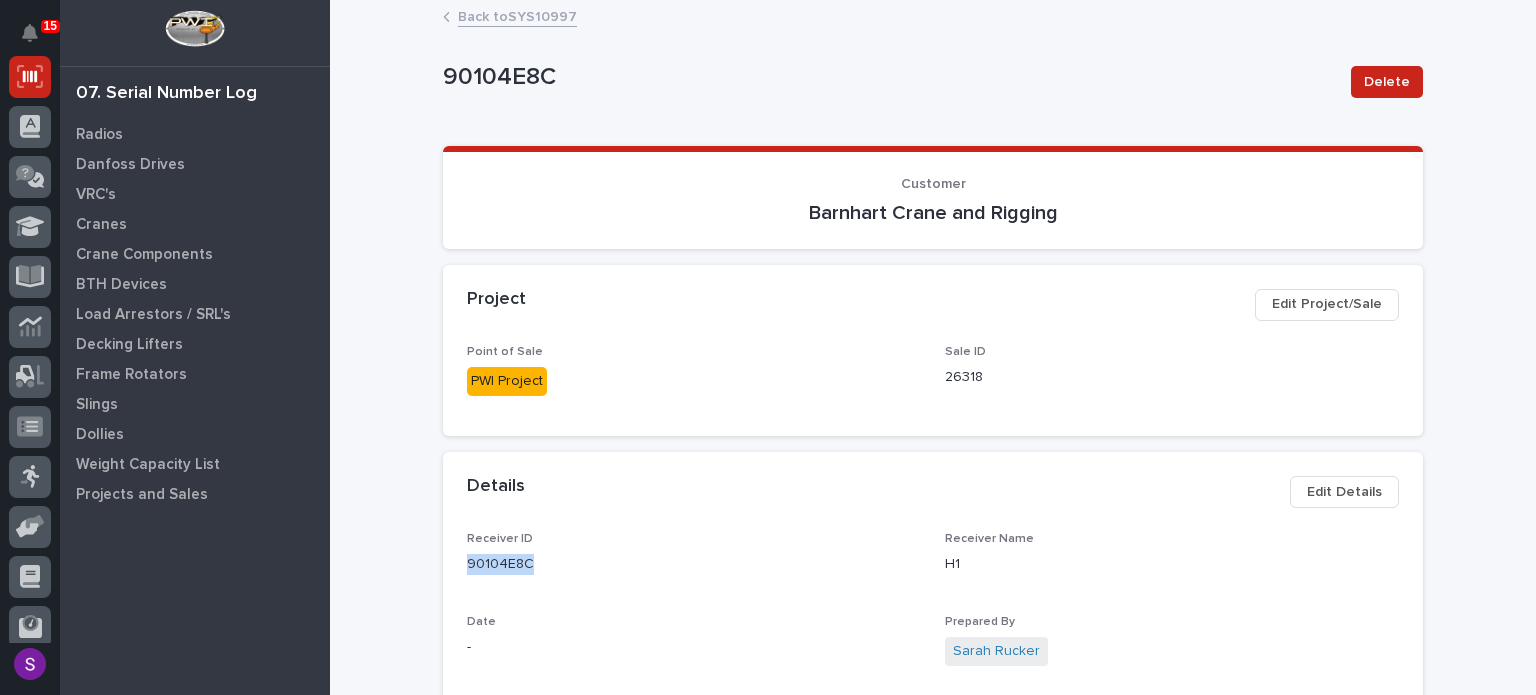click on "Back to  SYS10997" at bounding box center [517, 15] 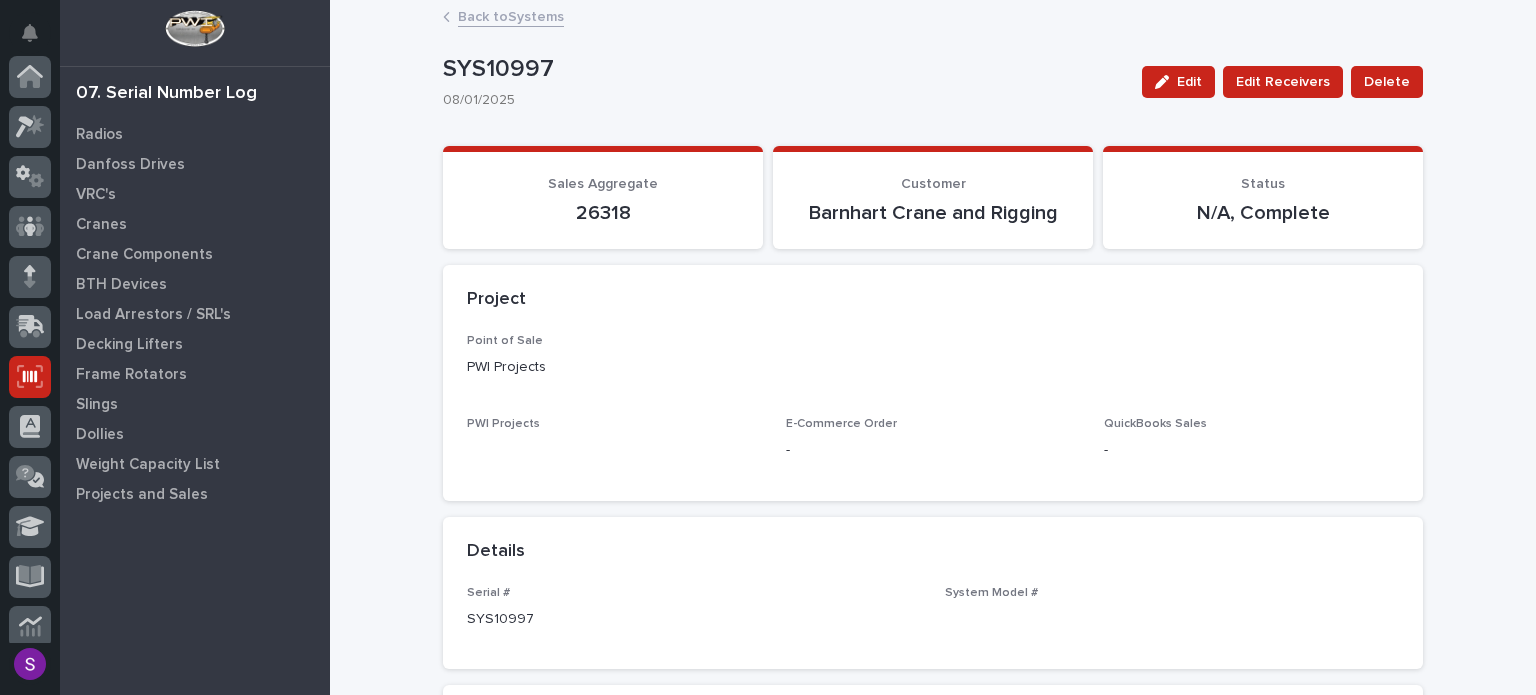 scroll, scrollTop: 300, scrollLeft: 0, axis: vertical 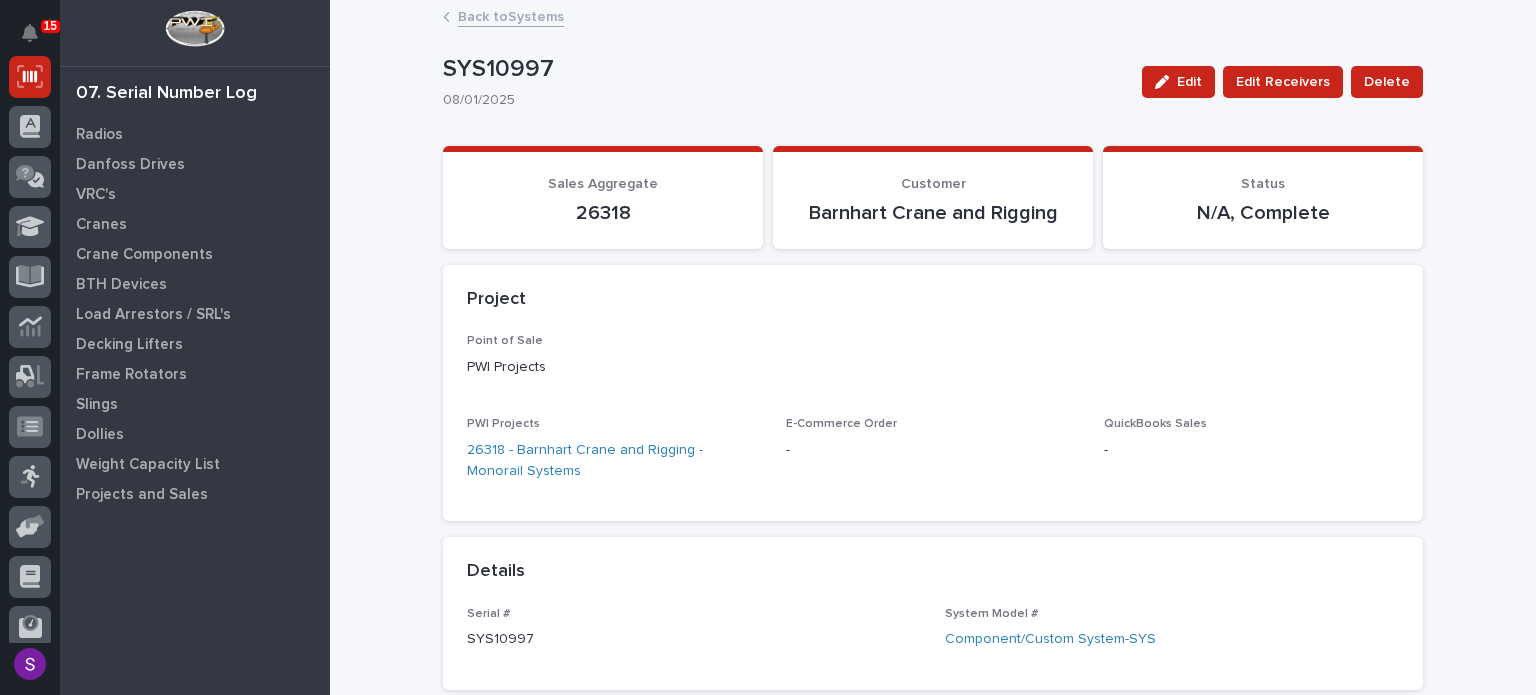 drag, startPoint x: 516, startPoint y: 29, endPoint x: 524, endPoint y: 19, distance: 12.806249 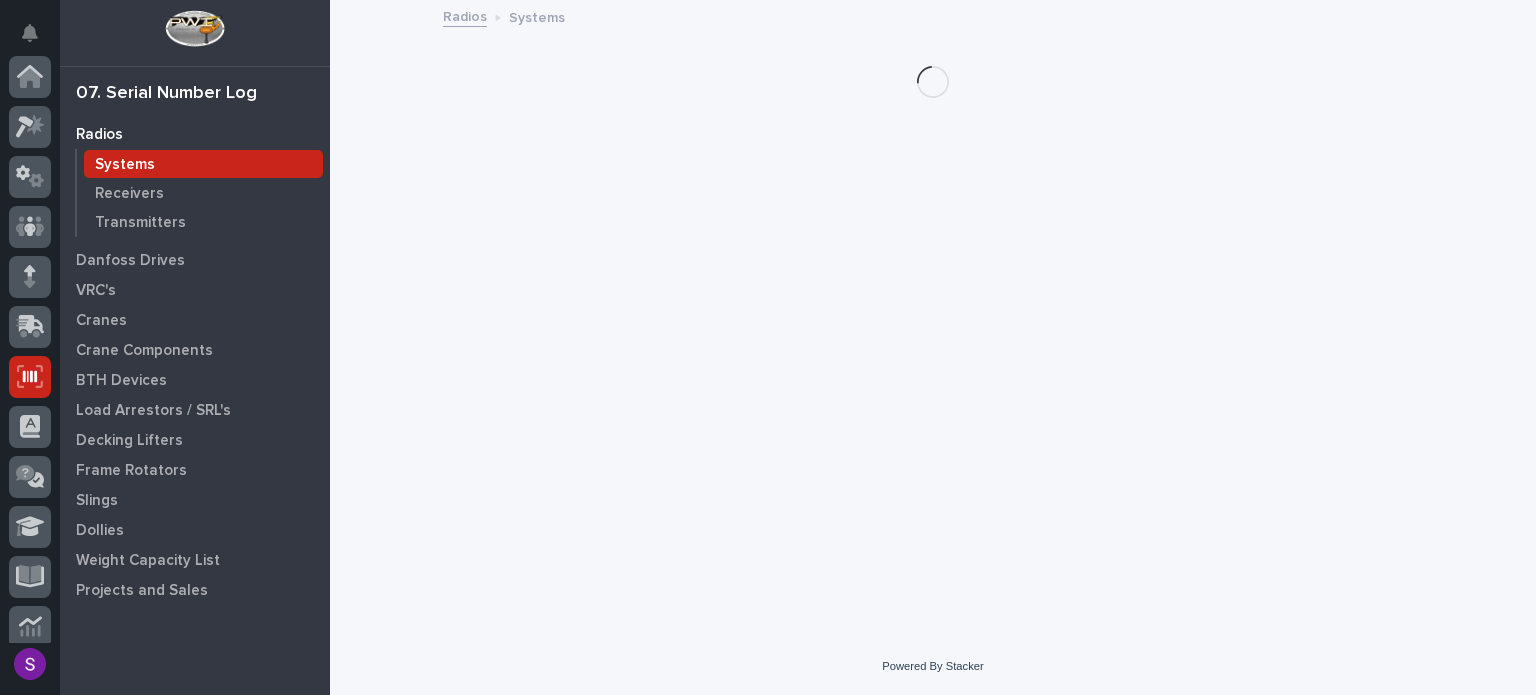 scroll, scrollTop: 300, scrollLeft: 0, axis: vertical 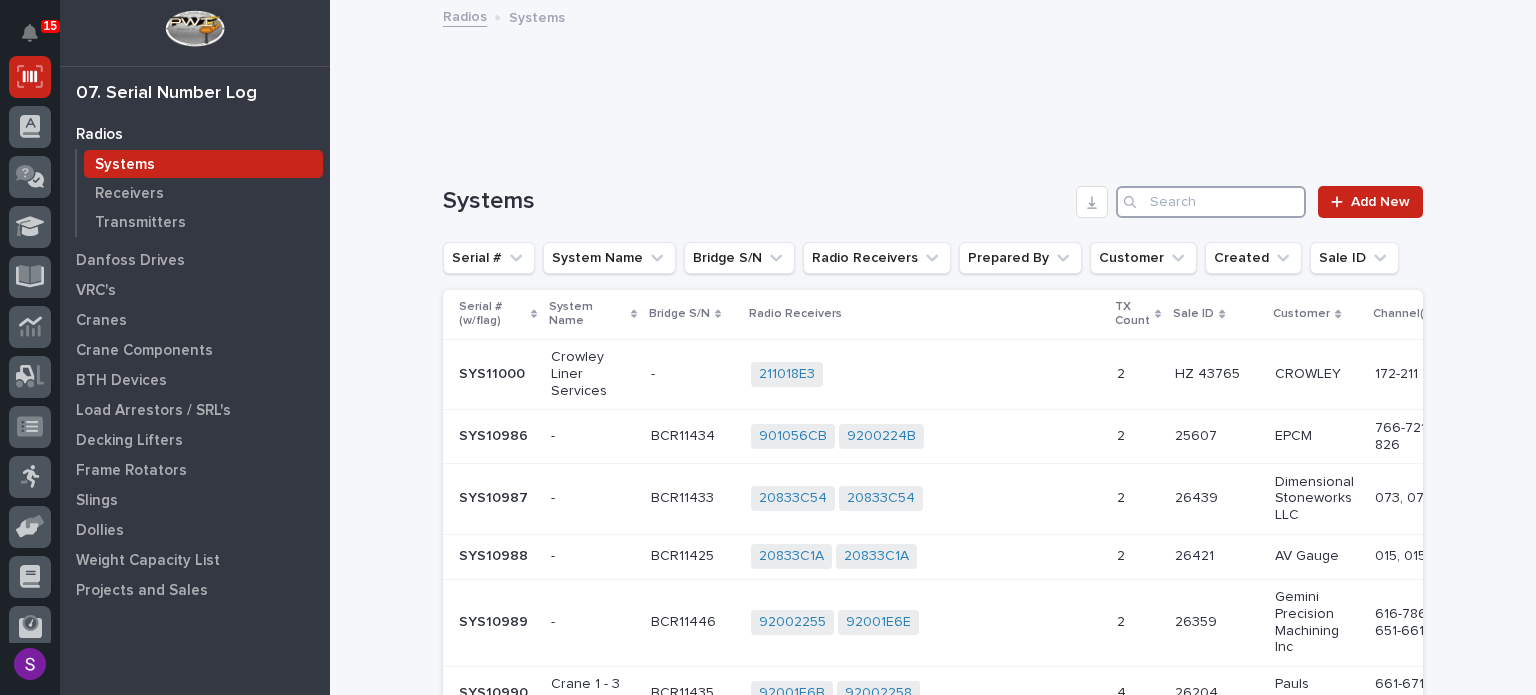 click at bounding box center [1211, 202] 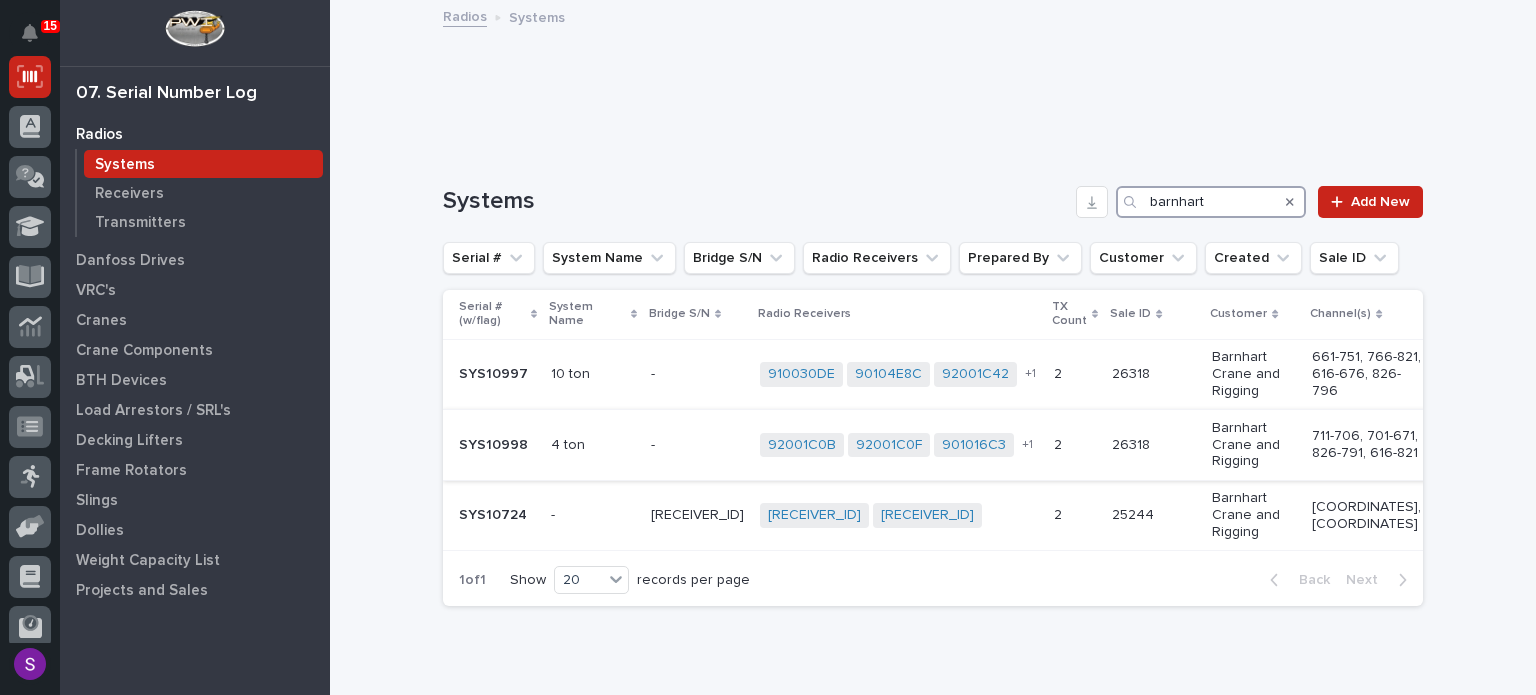type on "barnhart" 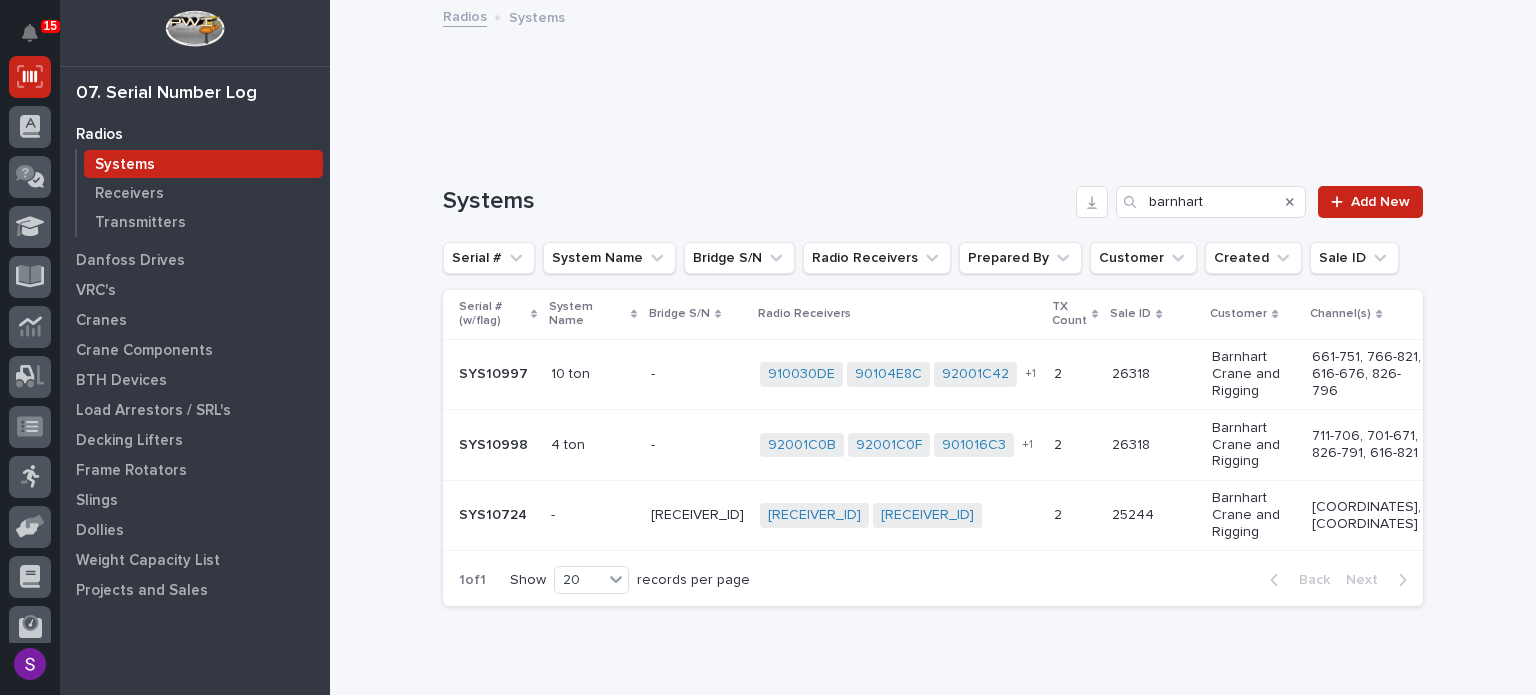 click on "2 2" at bounding box center [1075, 445] 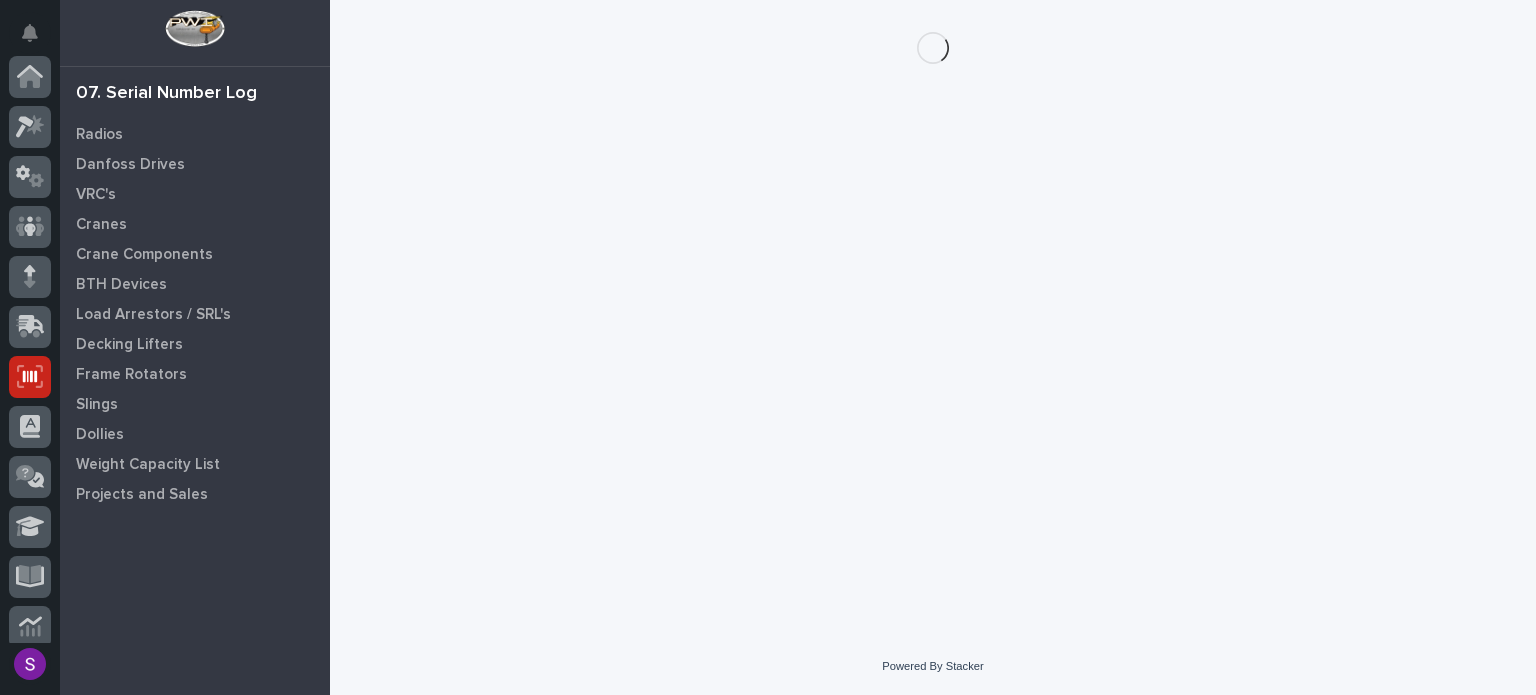 scroll, scrollTop: 300, scrollLeft: 0, axis: vertical 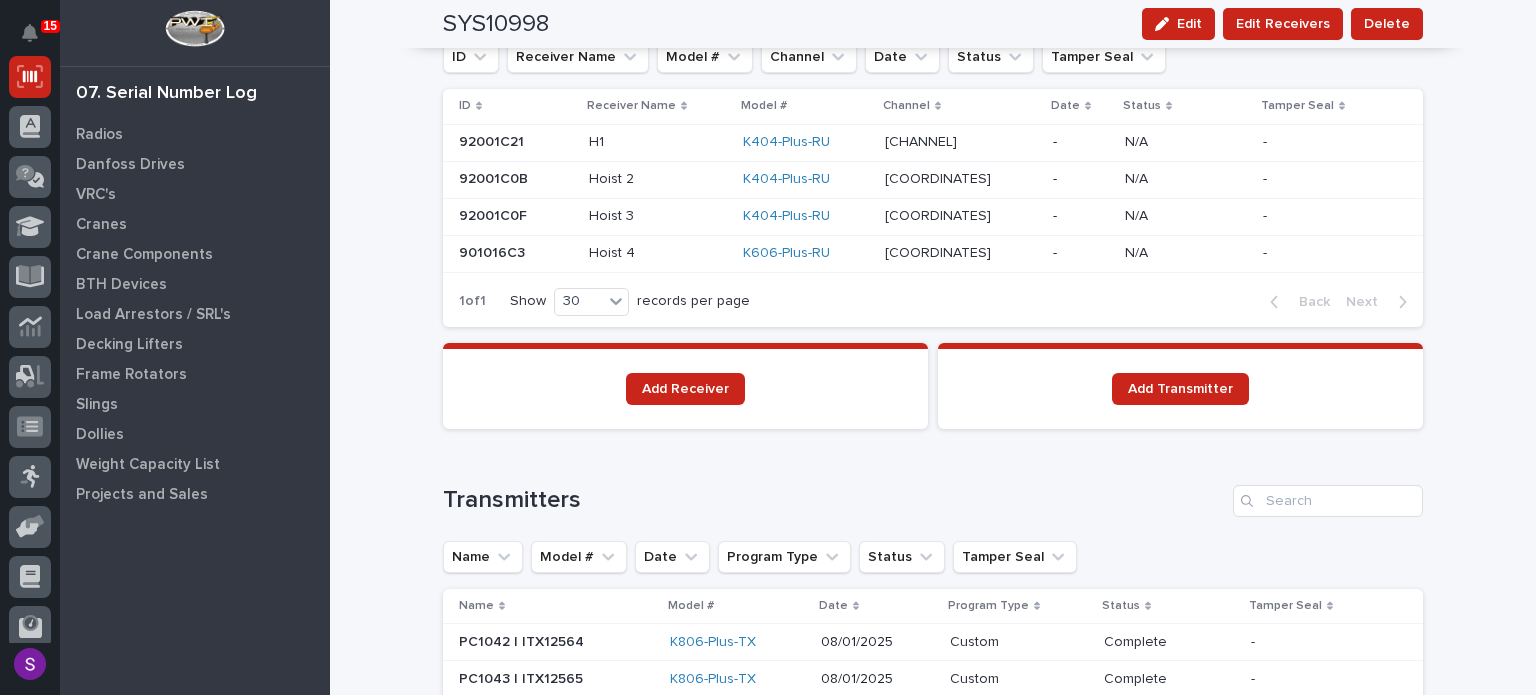 click at bounding box center [658, 142] 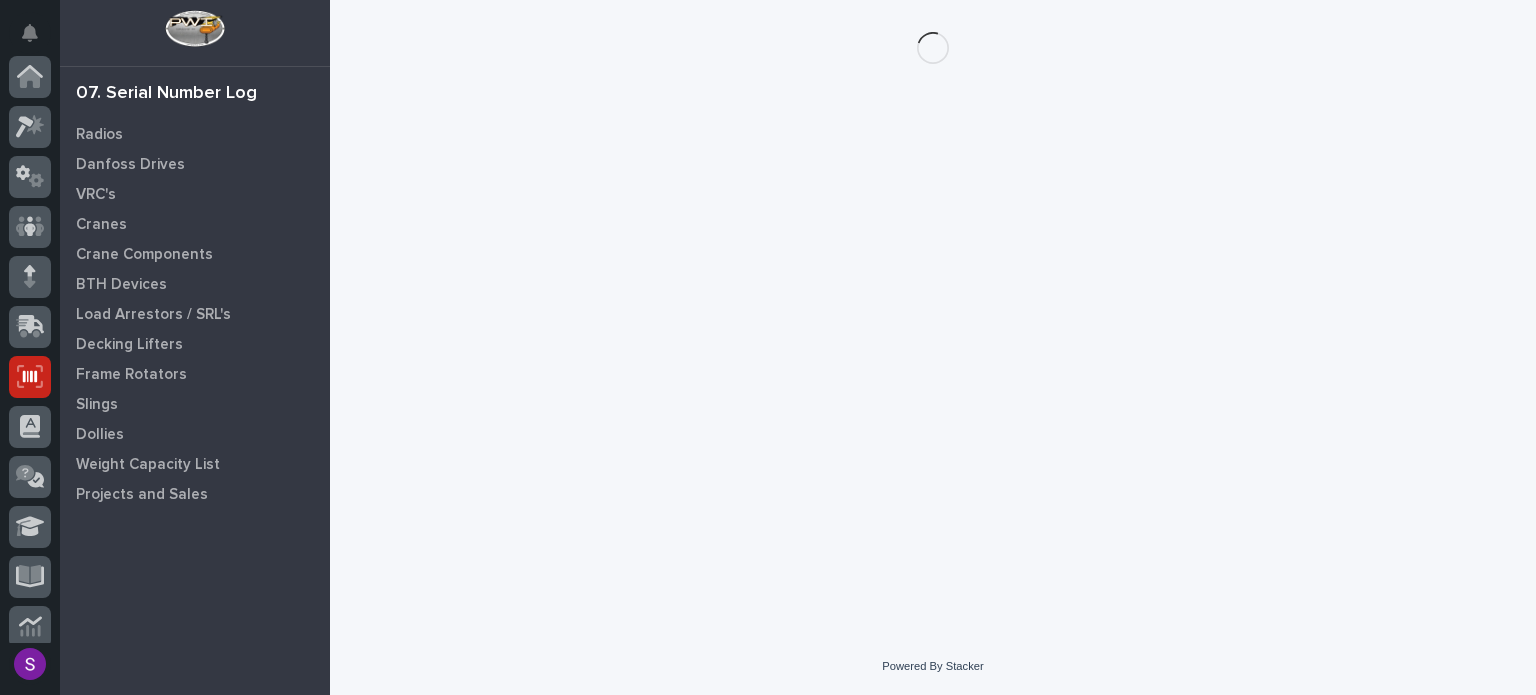 scroll, scrollTop: 300, scrollLeft: 0, axis: vertical 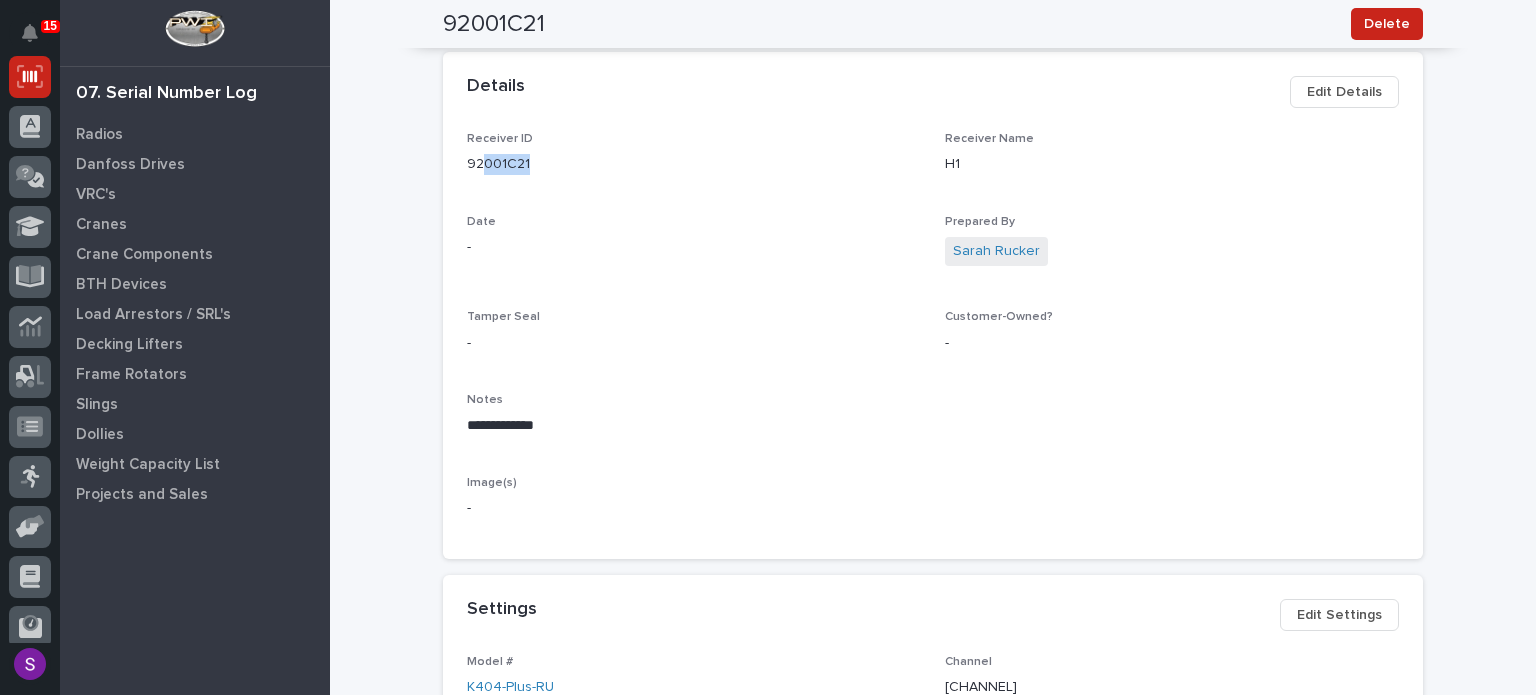 drag, startPoint x: 529, startPoint y: 174, endPoint x: 476, endPoint y: 170, distance: 53.15073 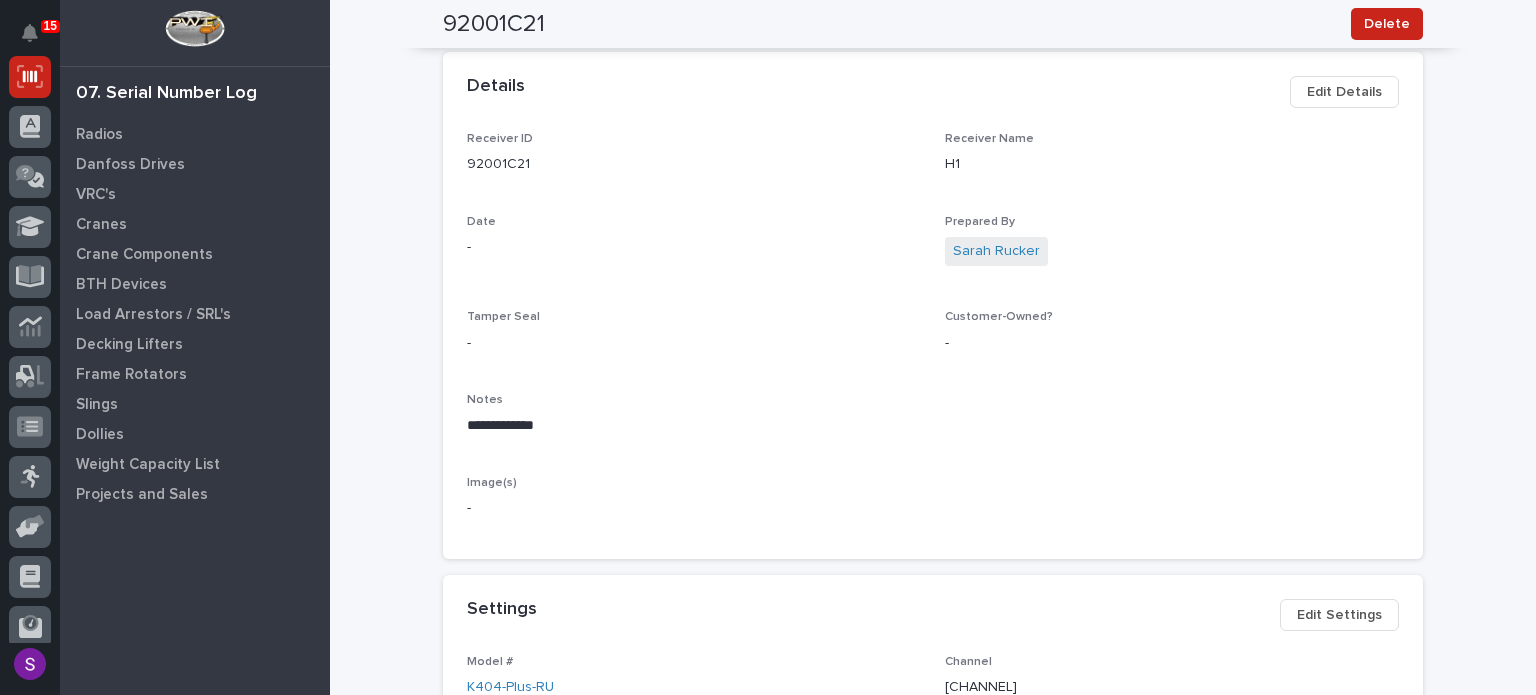 drag, startPoint x: 443, startPoint y: 170, endPoint x: 513, endPoint y: 163, distance: 70.34913 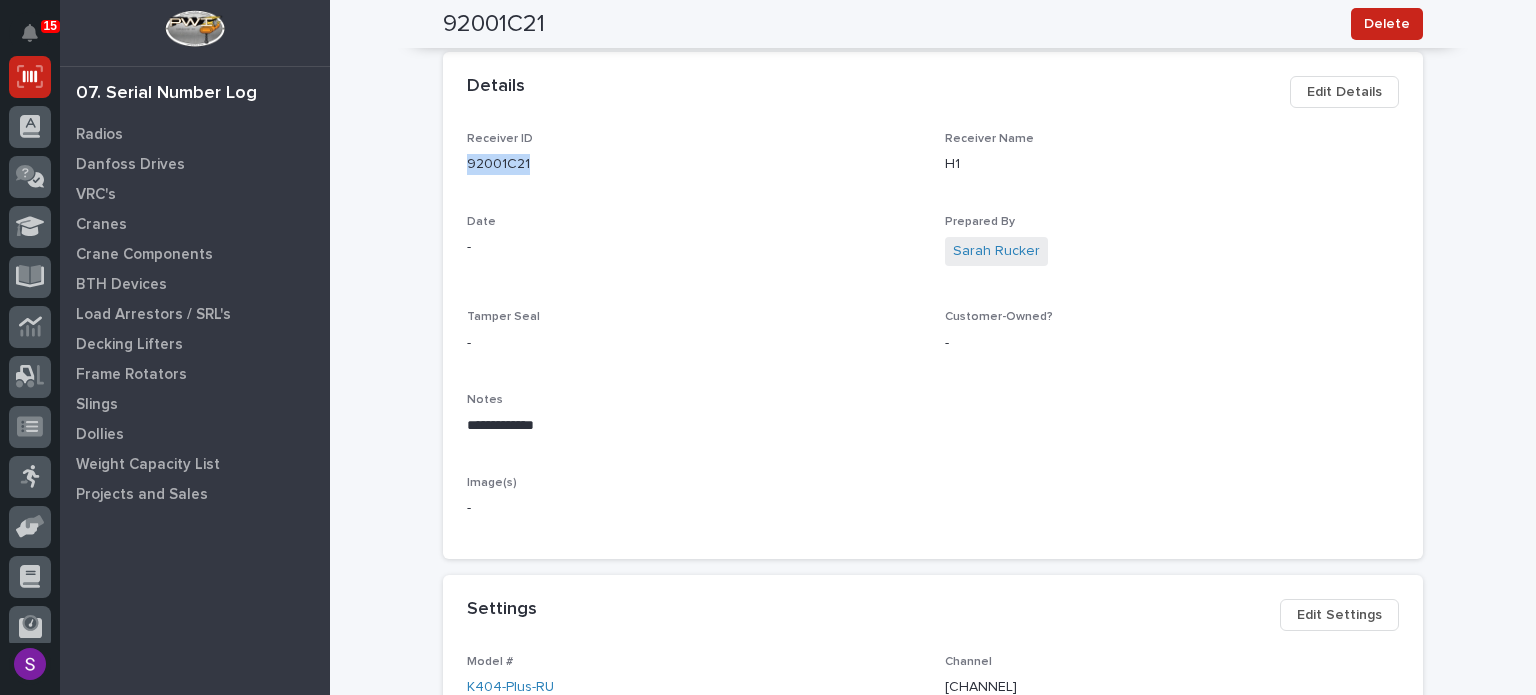 drag, startPoint x: 528, startPoint y: 161, endPoint x: 461, endPoint y: 167, distance: 67.26812 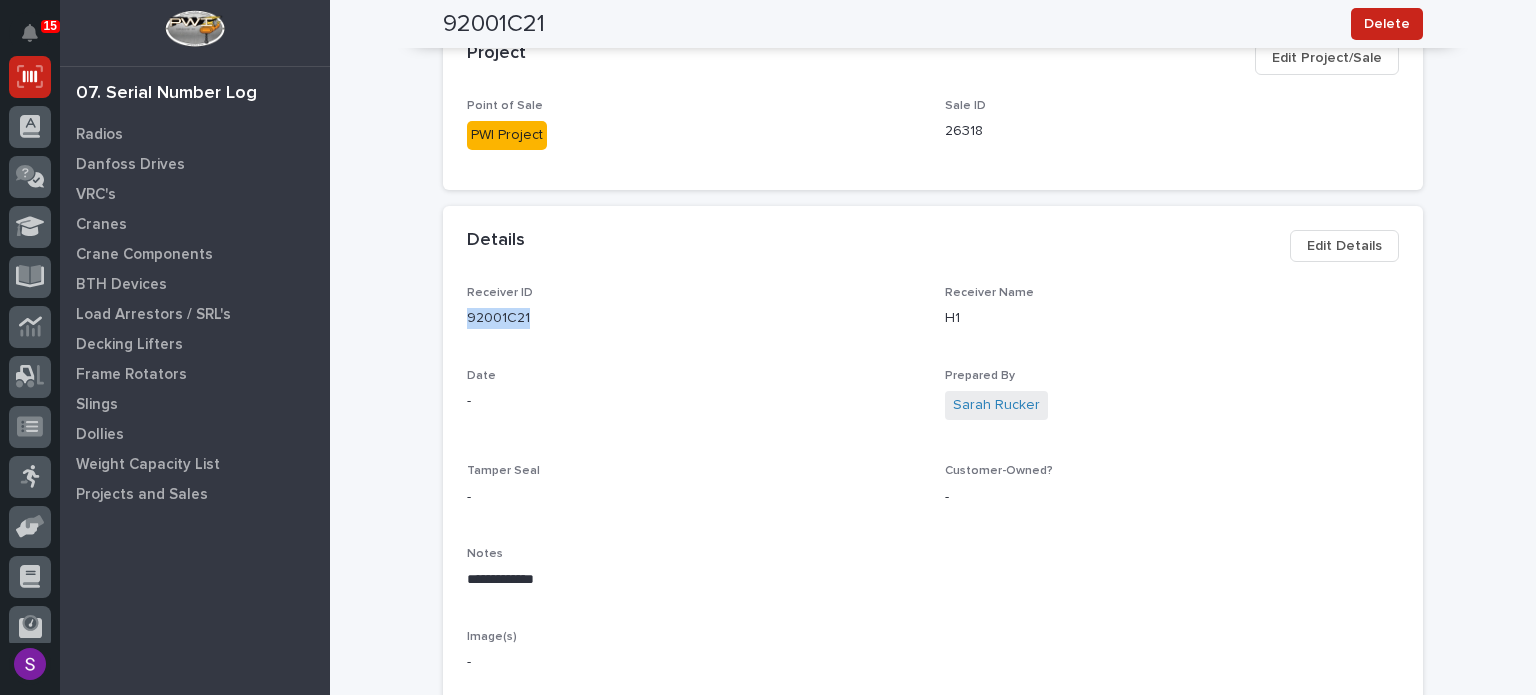 scroll, scrollTop: 0, scrollLeft: 0, axis: both 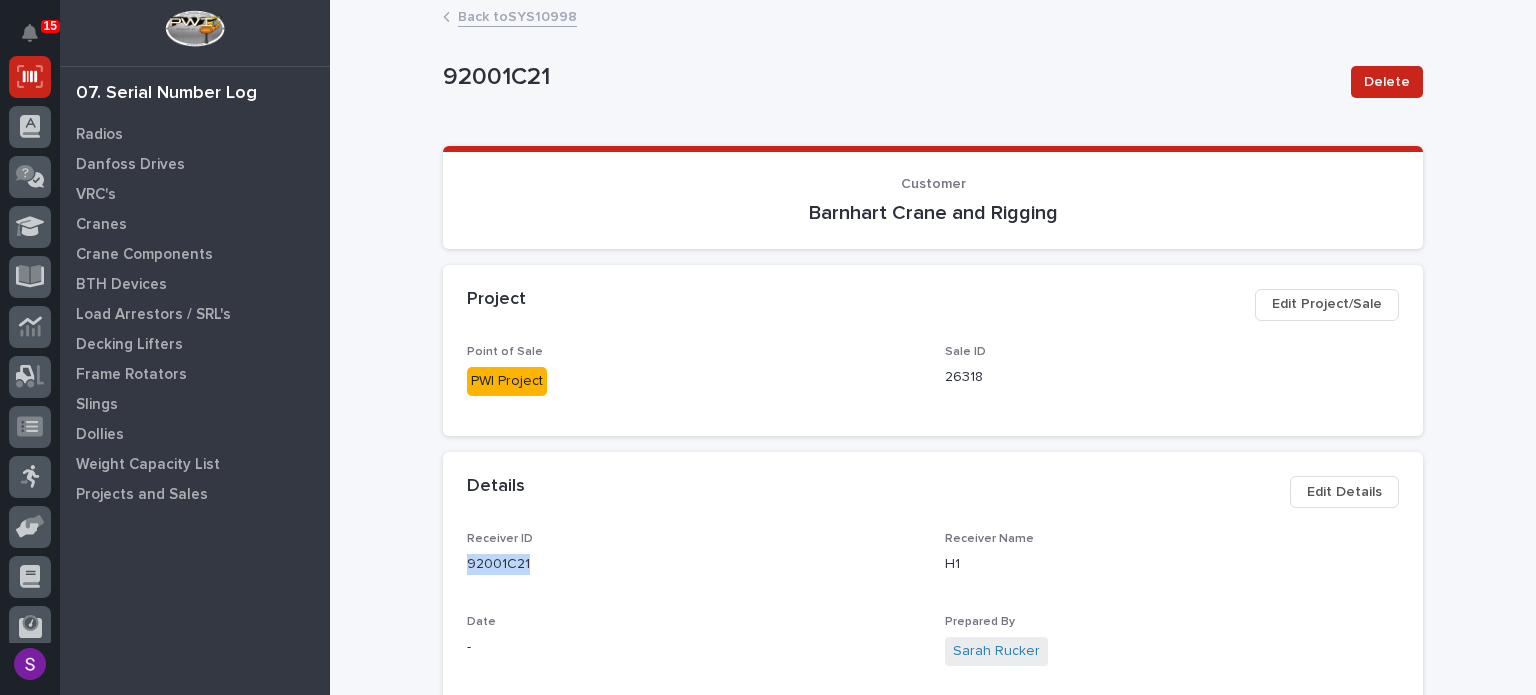 click on "92001C21" at bounding box center (694, 564) 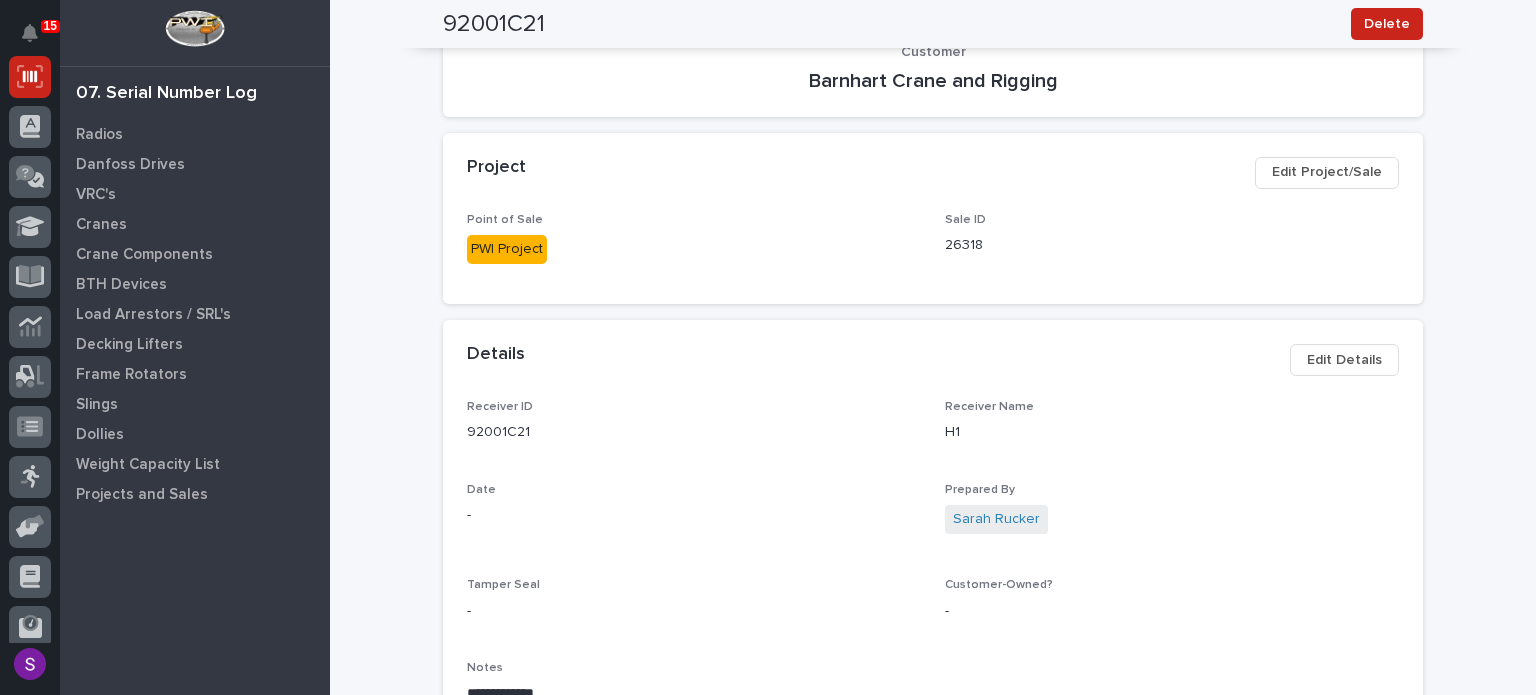 scroll, scrollTop: 0, scrollLeft: 0, axis: both 